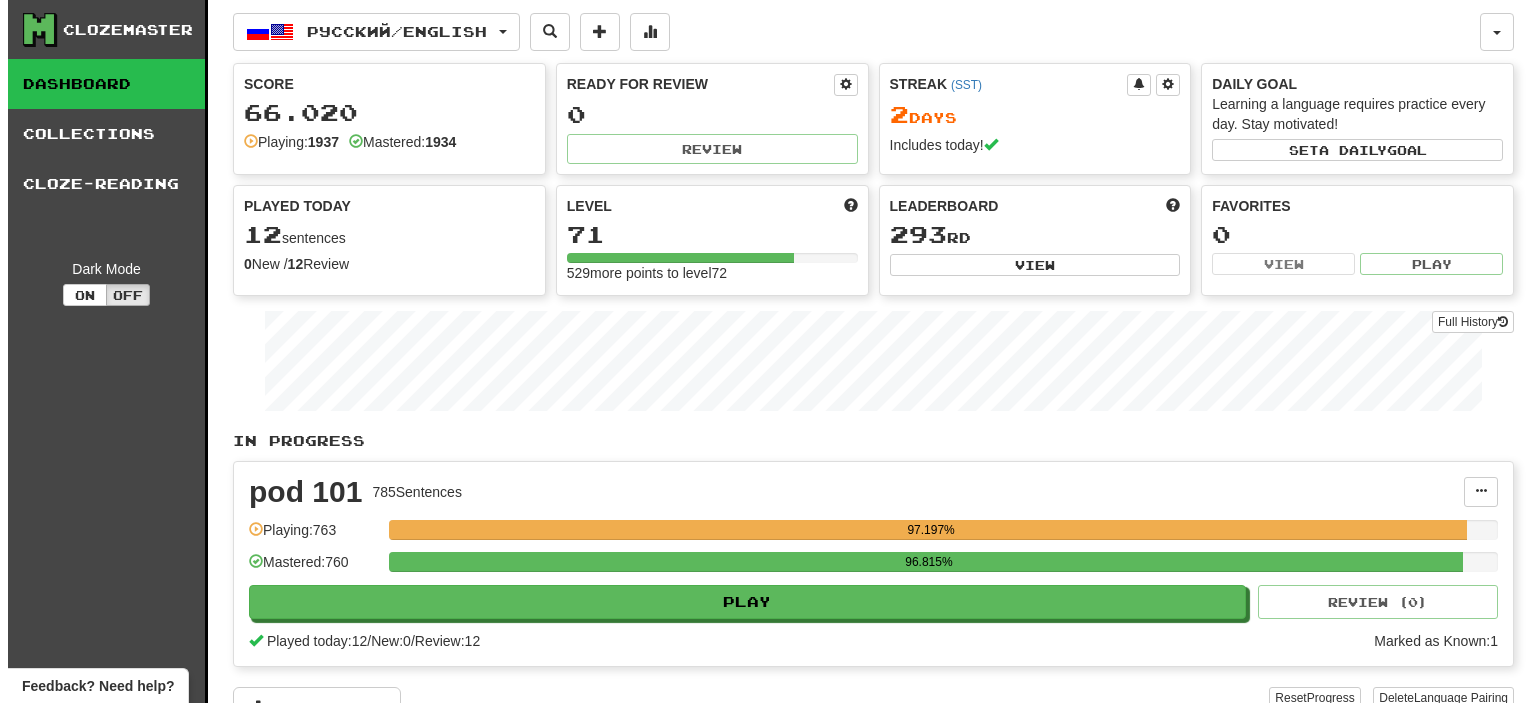 scroll, scrollTop: 0, scrollLeft: 0, axis: both 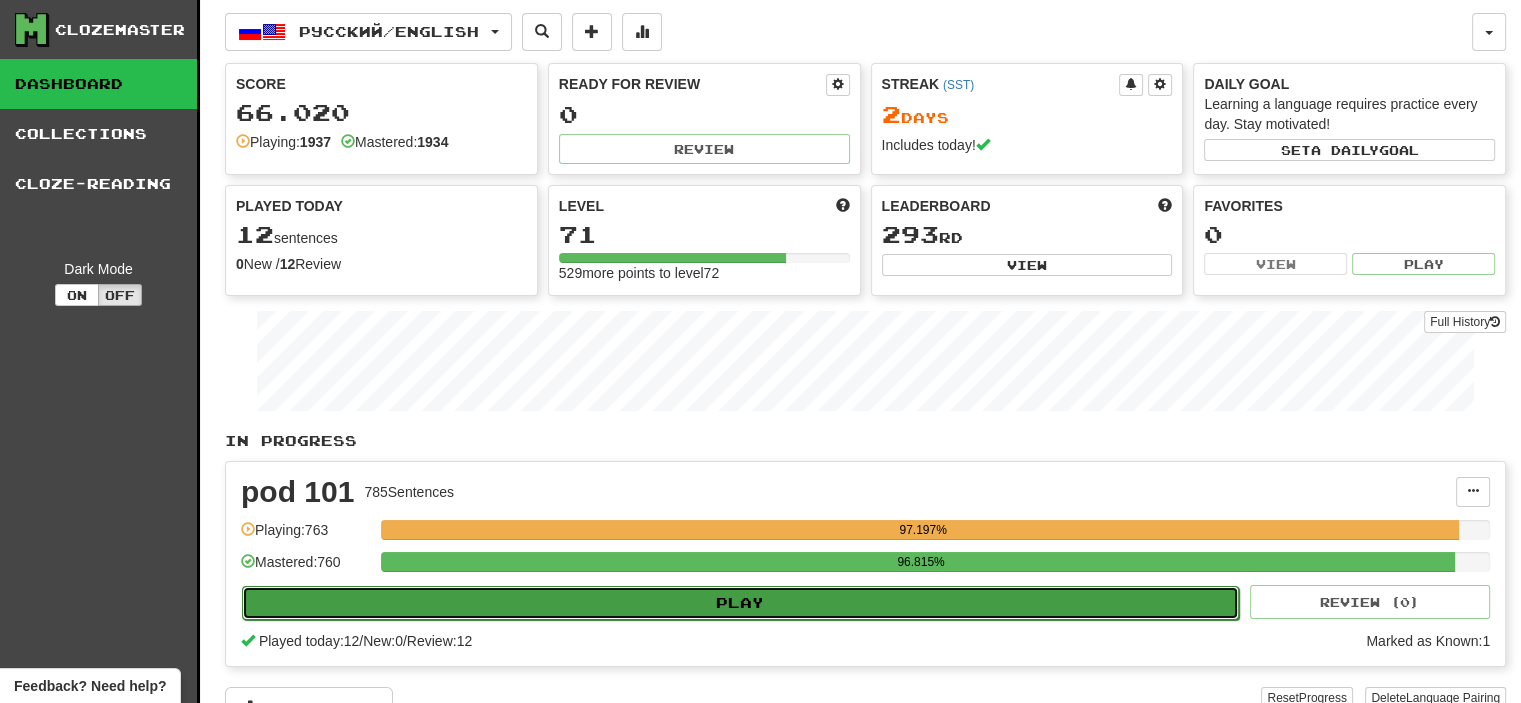click on "Play" at bounding box center [740, 603] 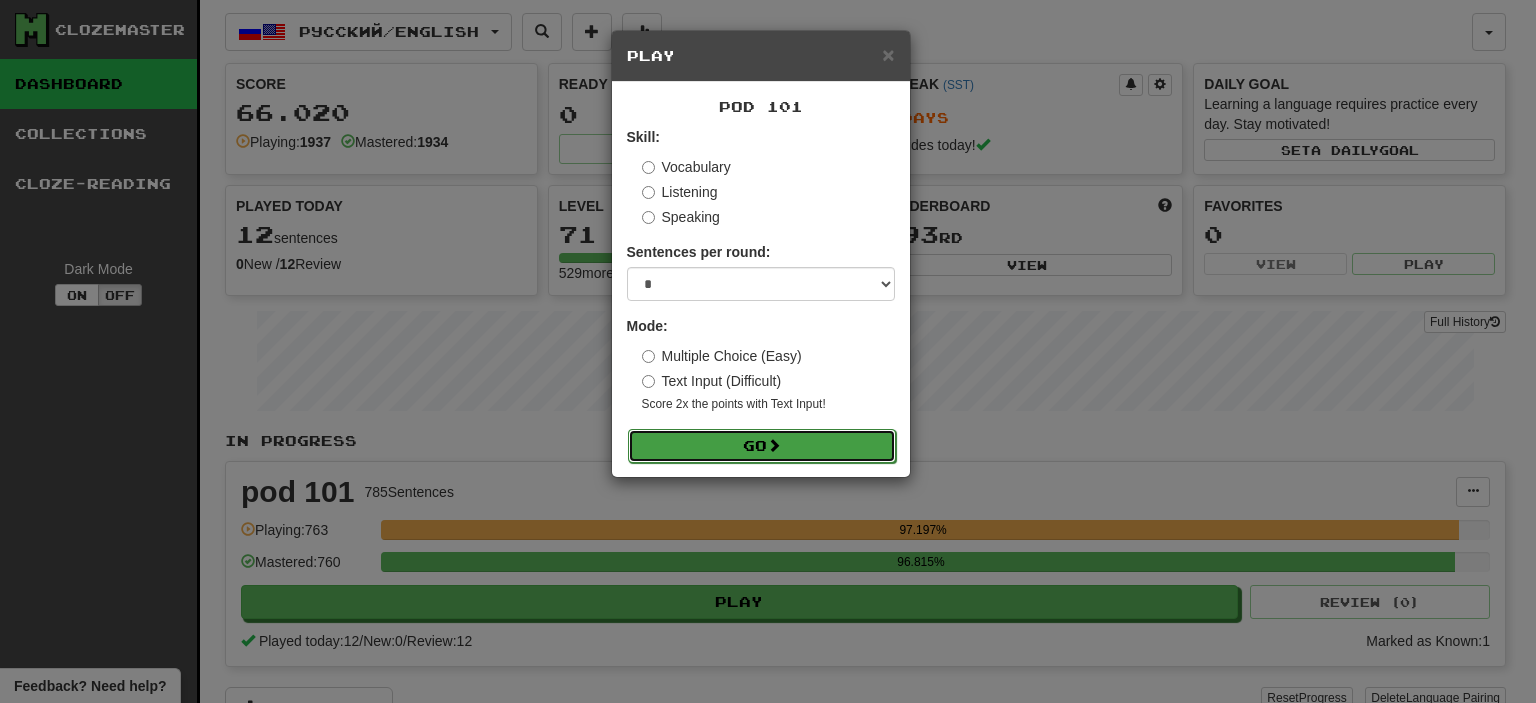click on "Go" at bounding box center [762, 446] 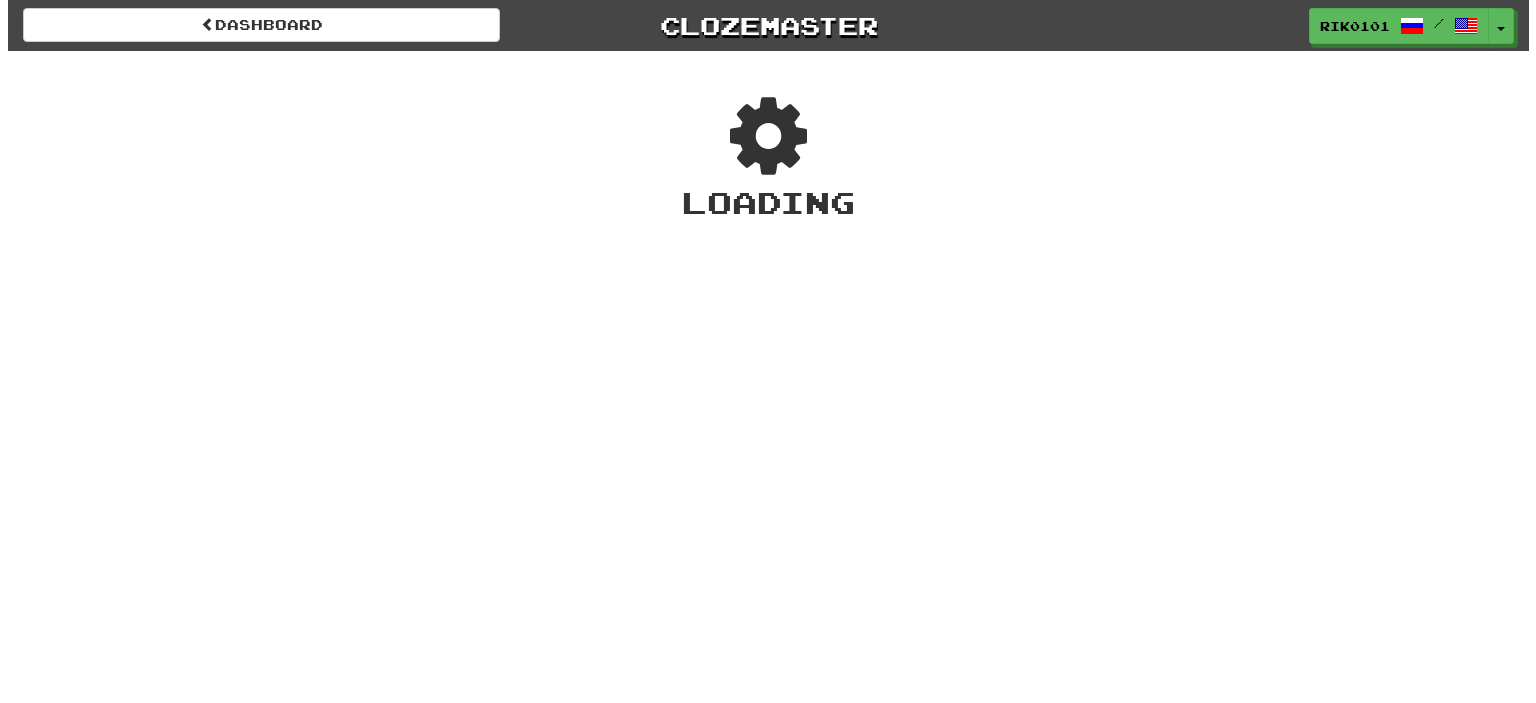 scroll, scrollTop: 0, scrollLeft: 0, axis: both 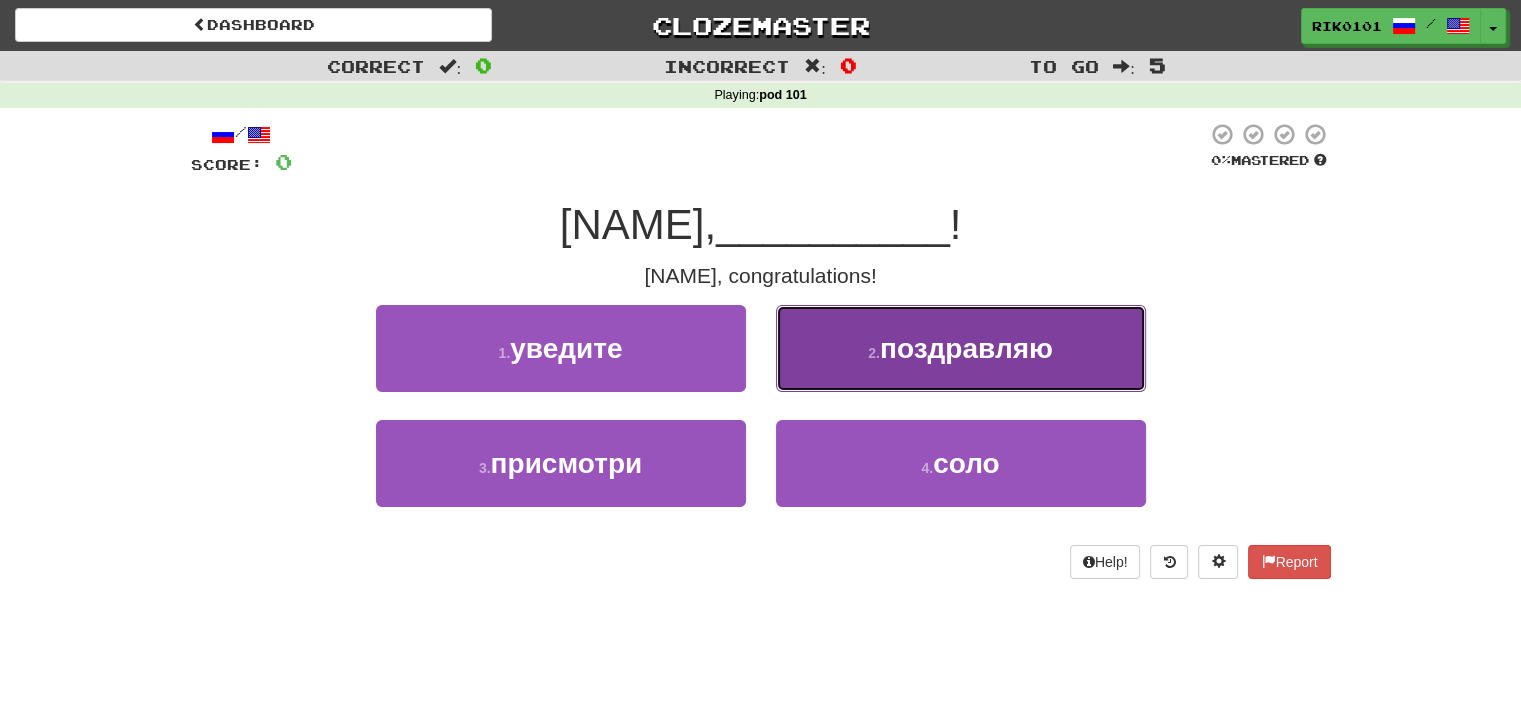click on "поздравляю" at bounding box center (966, 348) 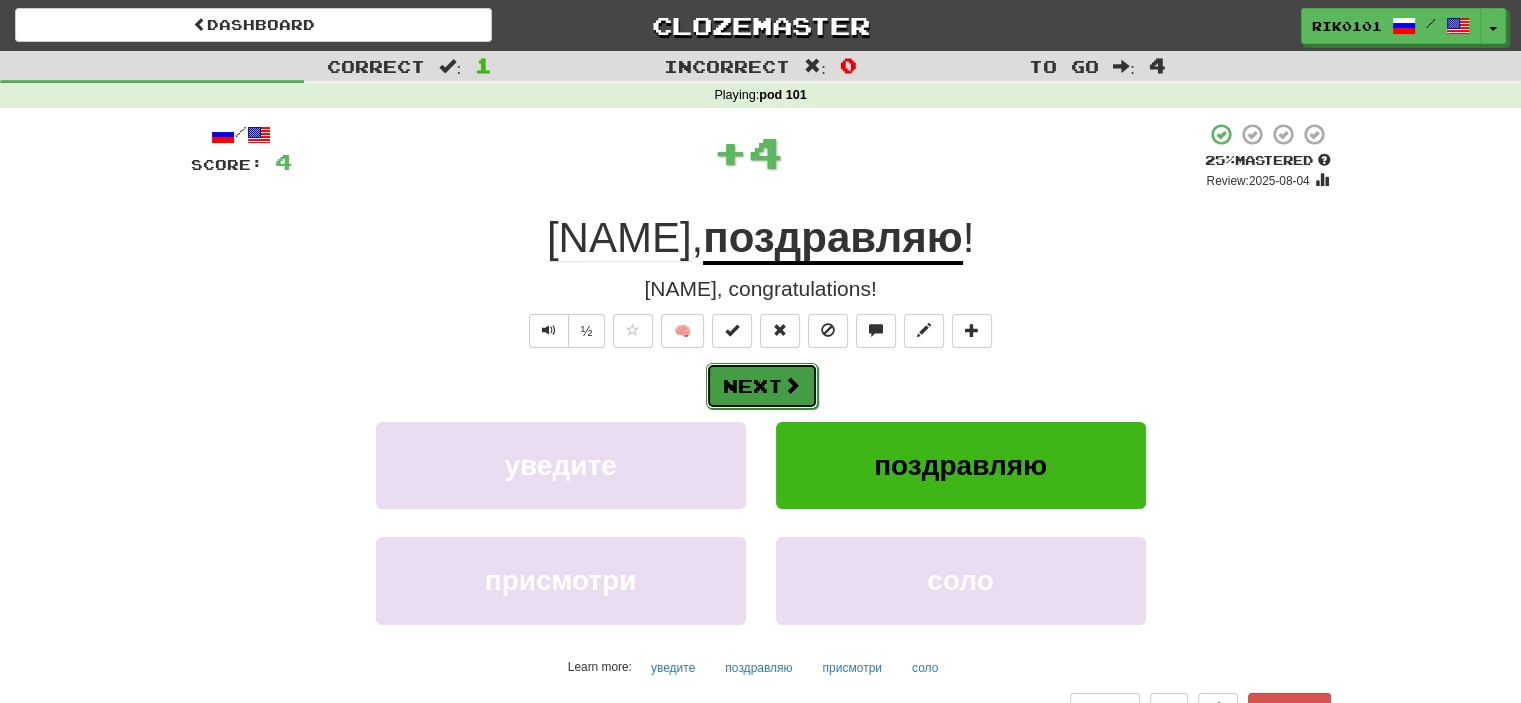 click at bounding box center [792, 385] 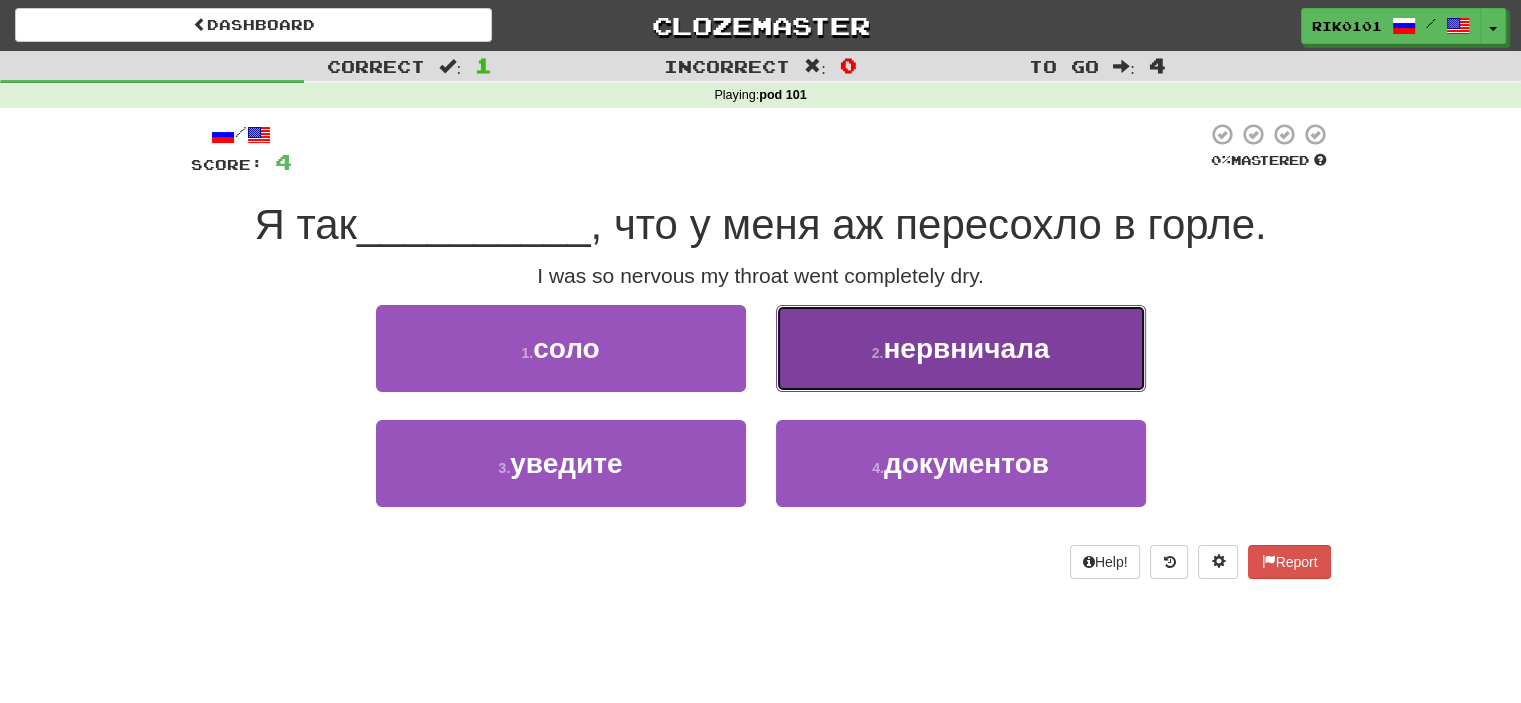 click on "2 .  нервничала" at bounding box center [961, 348] 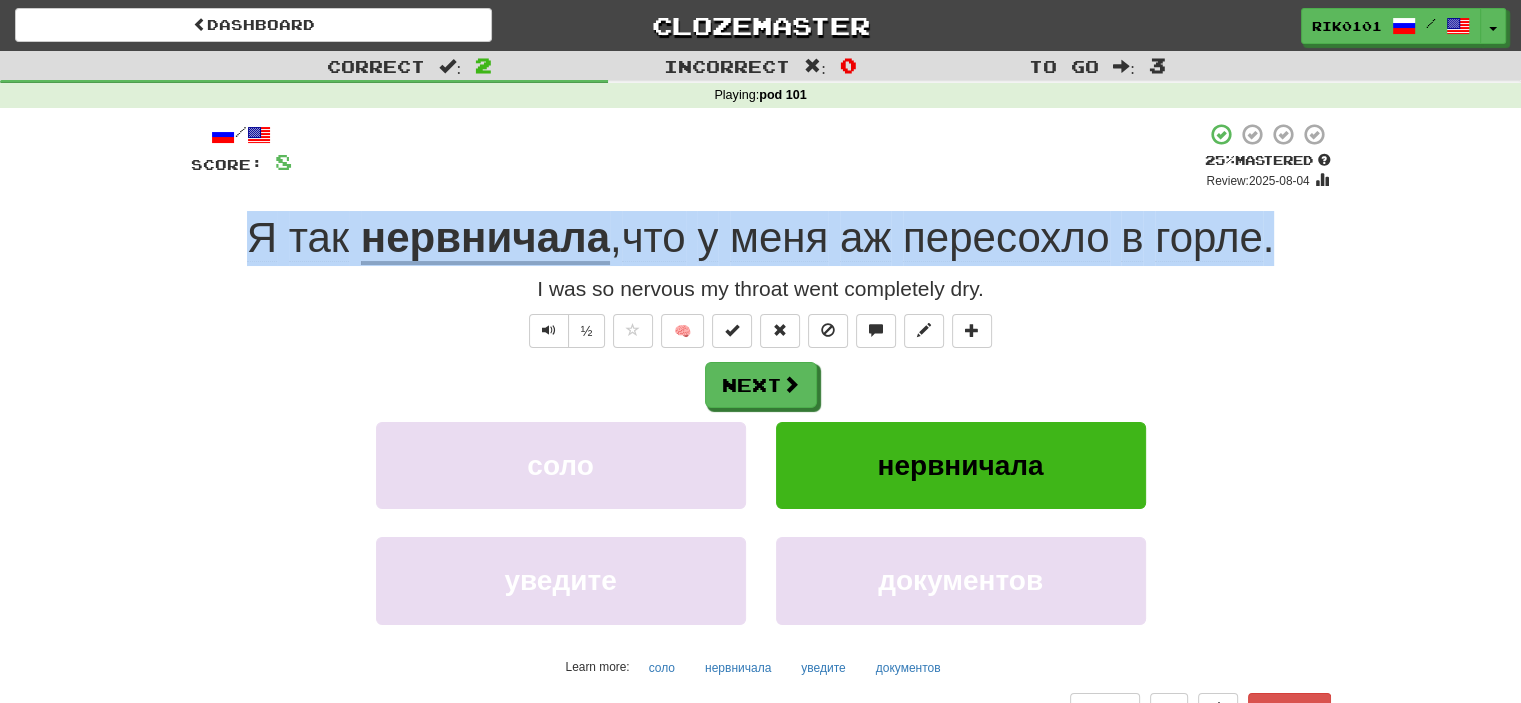 drag, startPoint x: 226, startPoint y: 243, endPoint x: 1286, endPoint y: 248, distance: 1060.0118 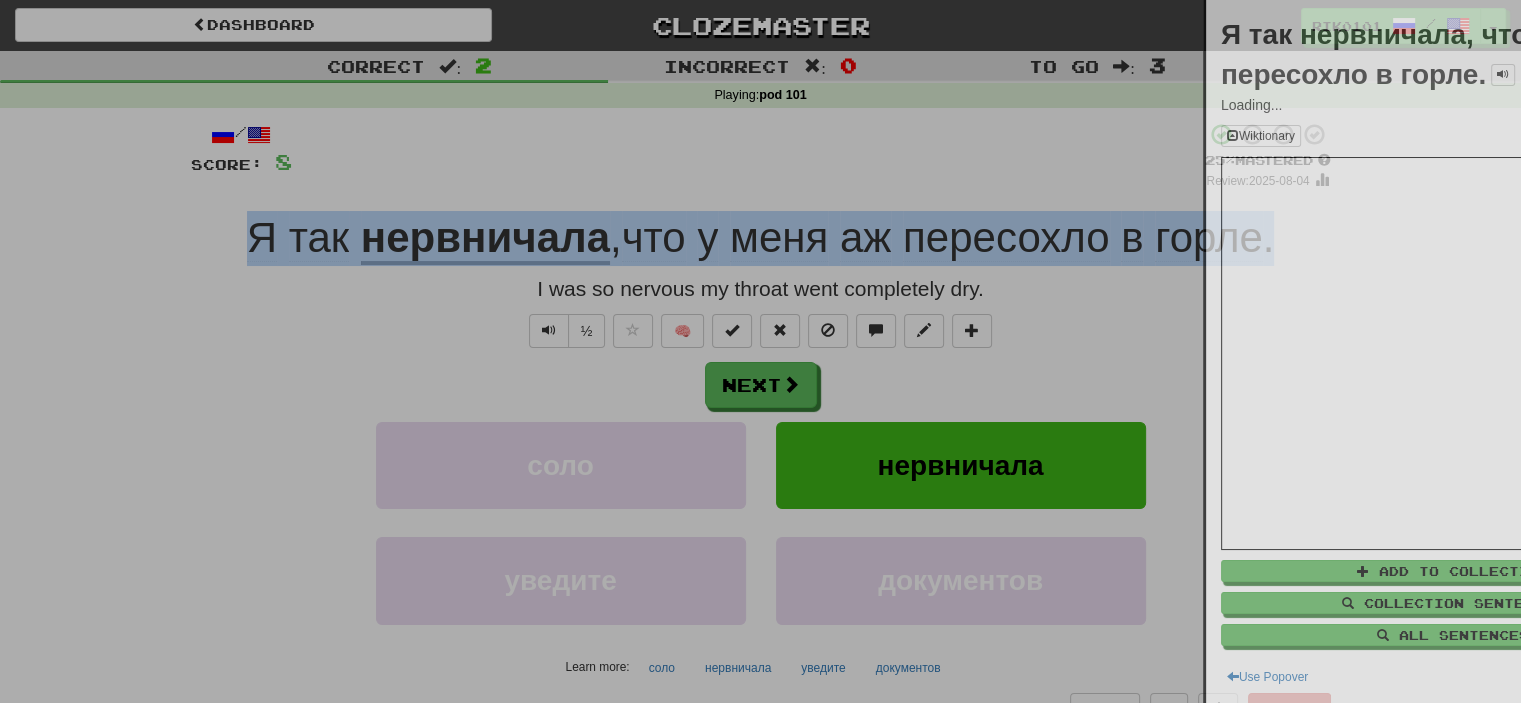 copy on "Я   так   нервничала ,  что   у   меня   аж   пересохло   в   горле ." 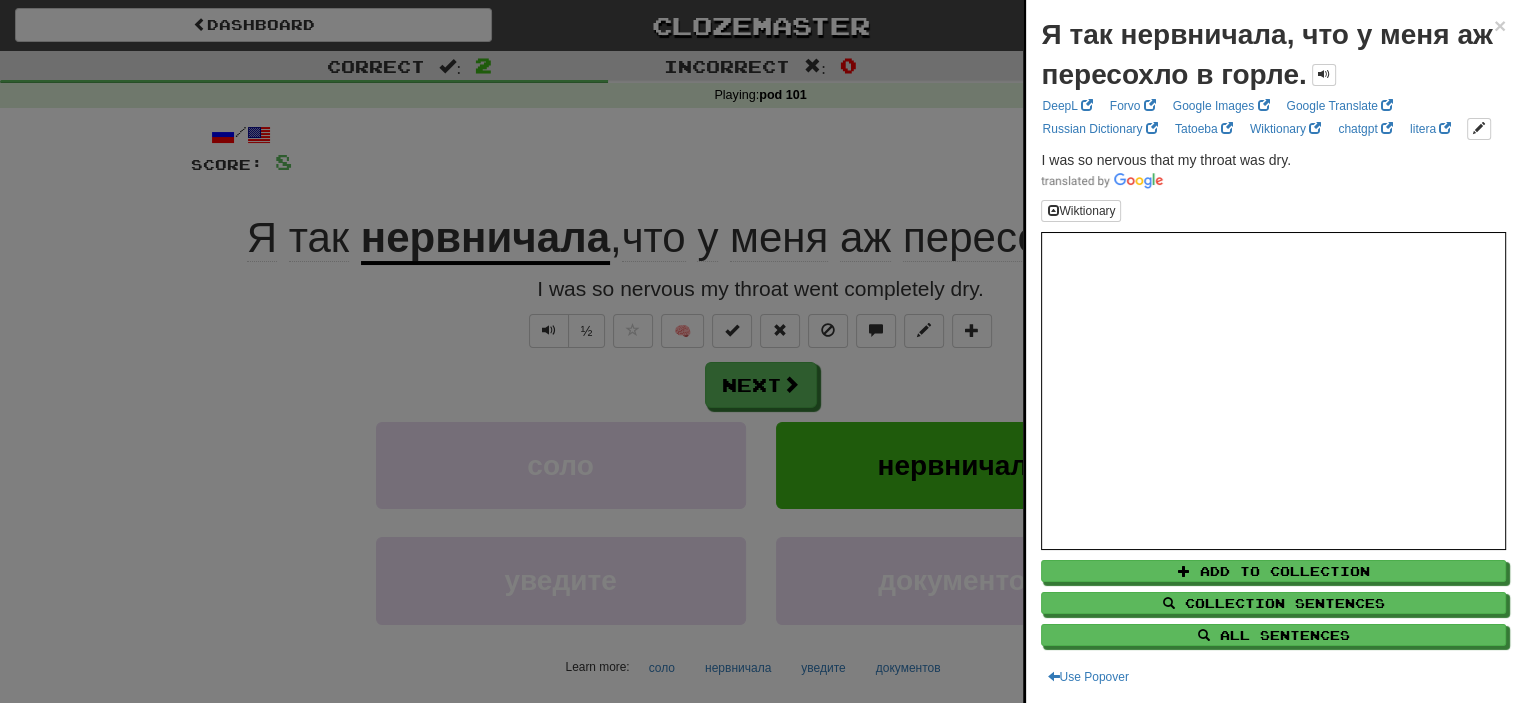 click at bounding box center [760, 351] 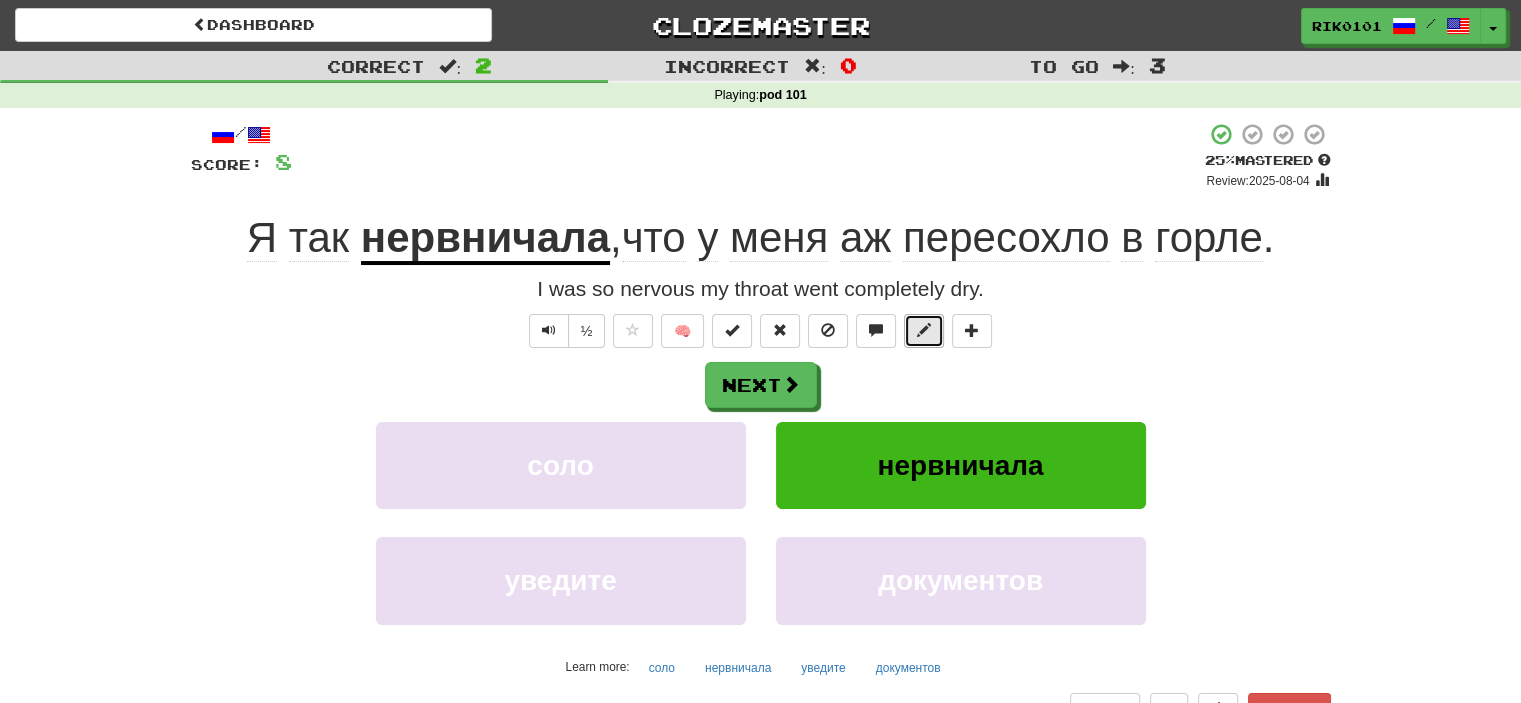 click at bounding box center [924, 330] 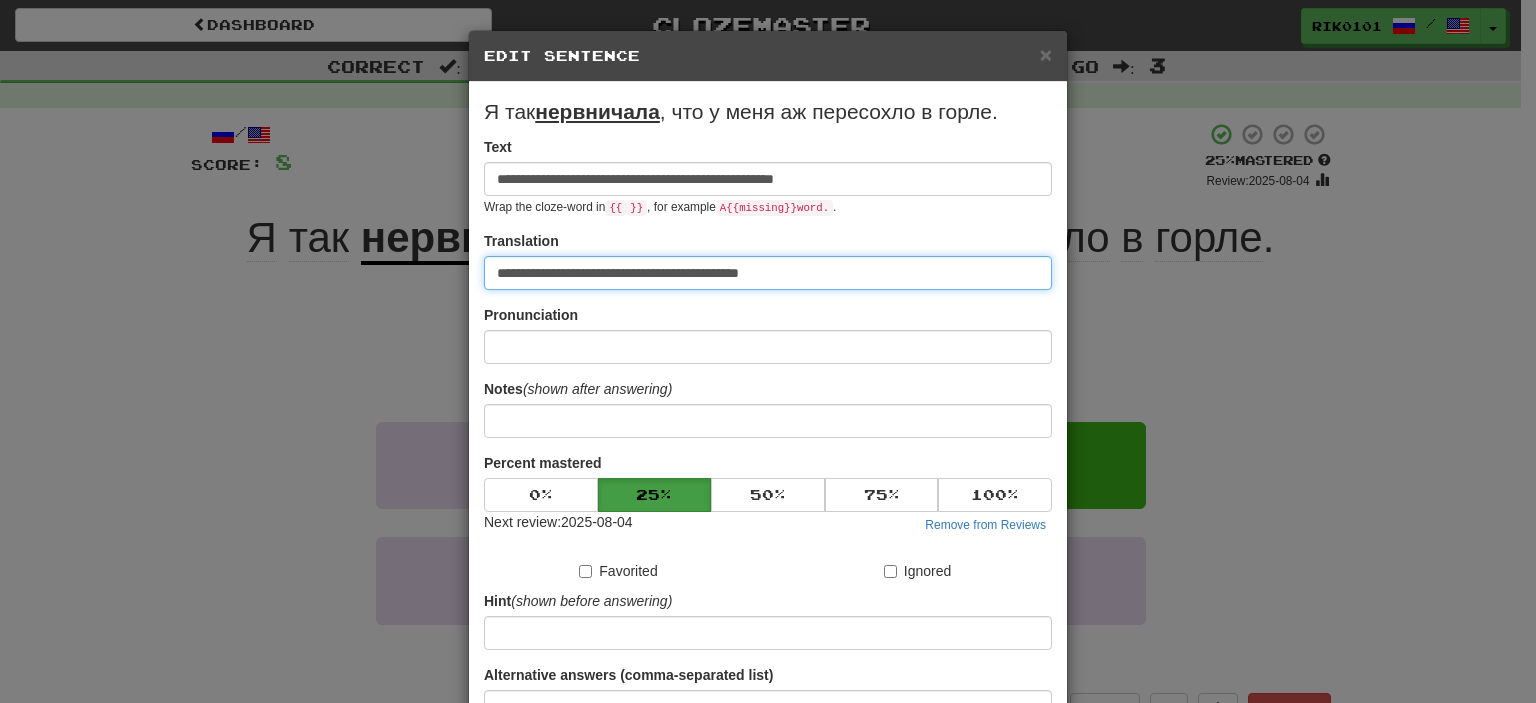 drag, startPoint x: 820, startPoint y: 274, endPoint x: 302, endPoint y: 245, distance: 518.81116 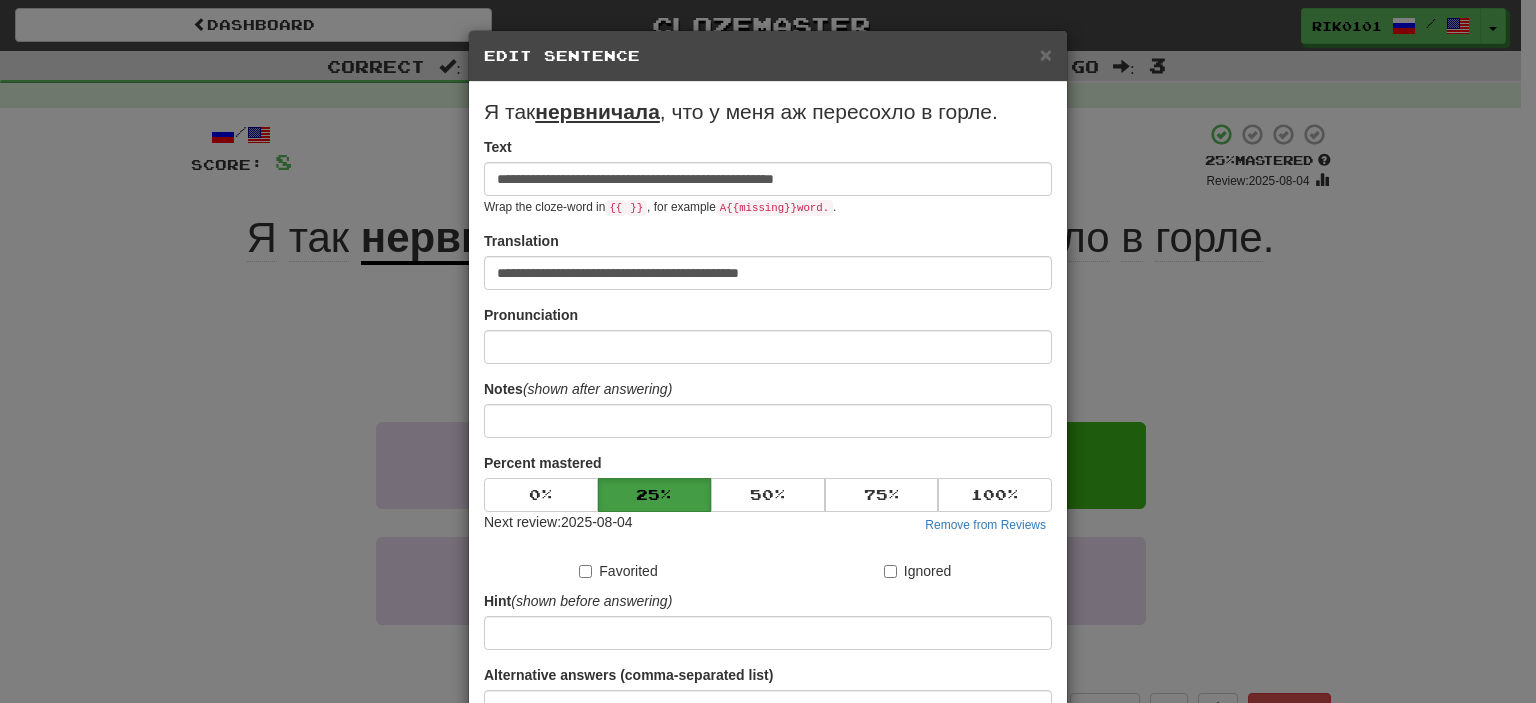 click on "**********" at bounding box center [768, 351] 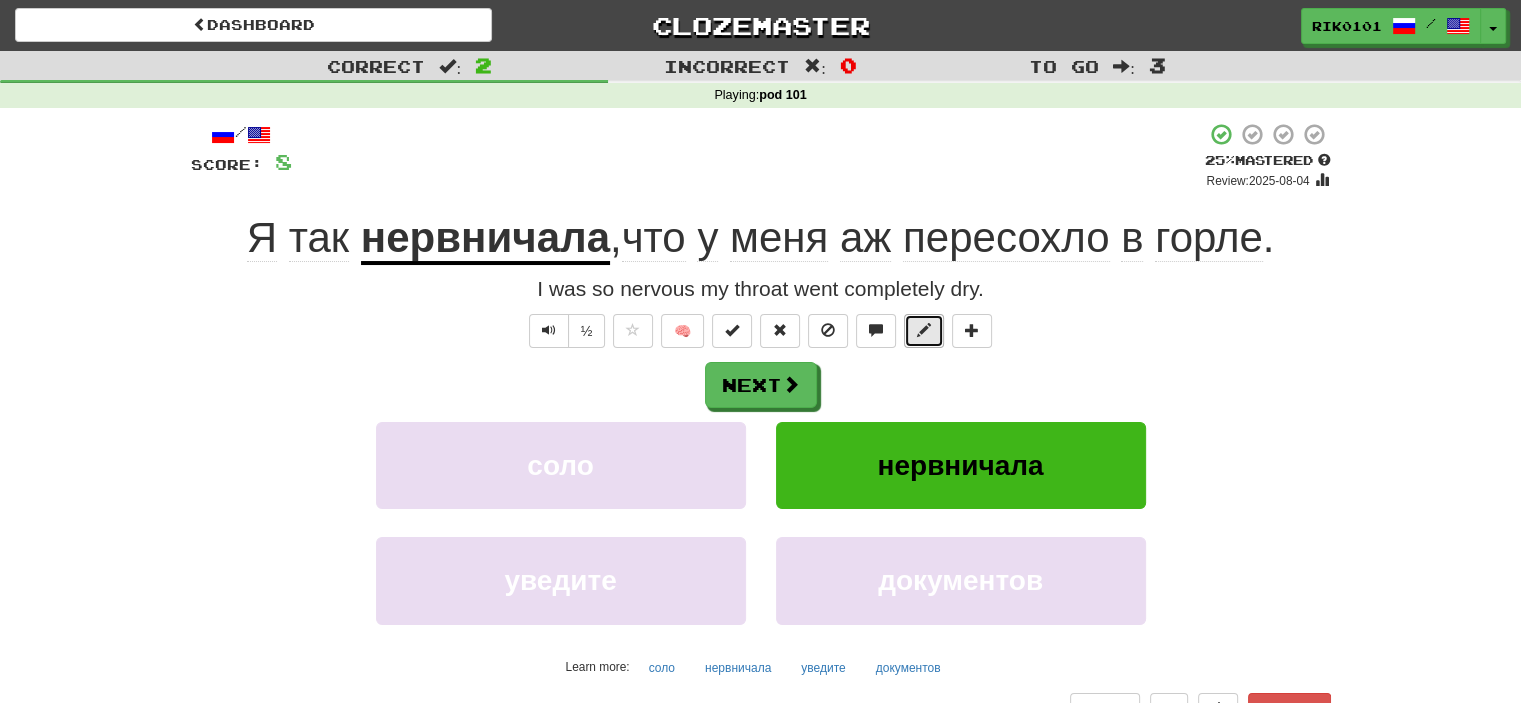 click at bounding box center (924, 330) 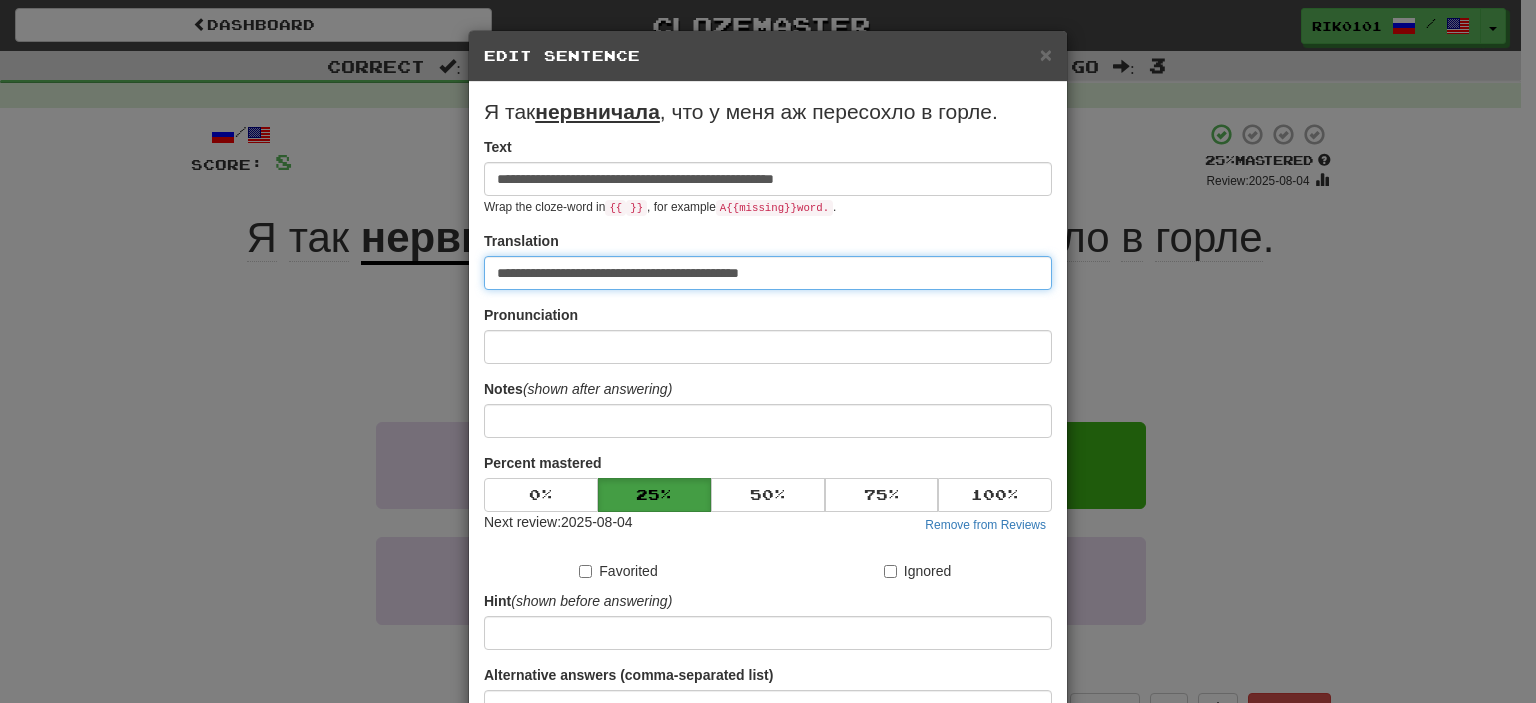 drag, startPoint x: 844, startPoint y: 275, endPoint x: 422, endPoint y: 274, distance: 422.0012 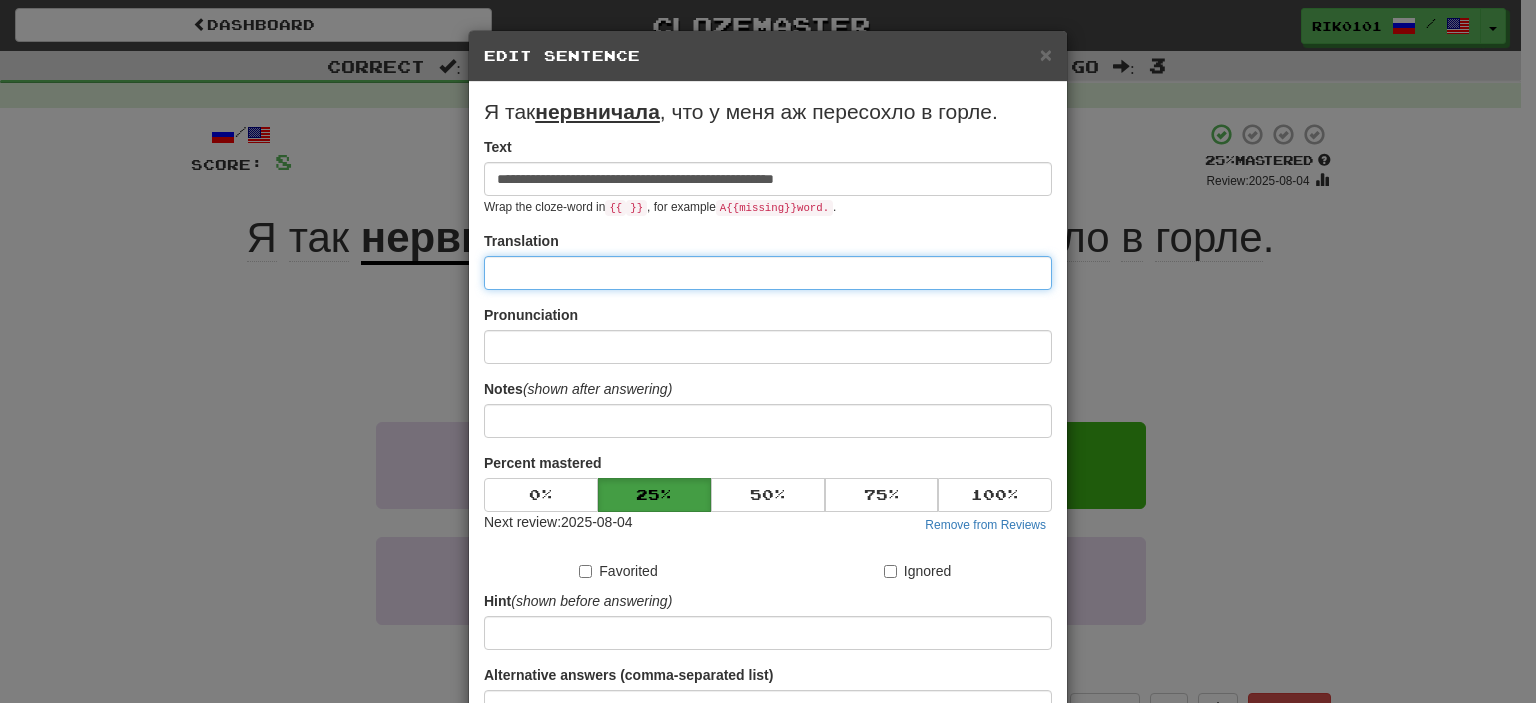 paste on "**********" 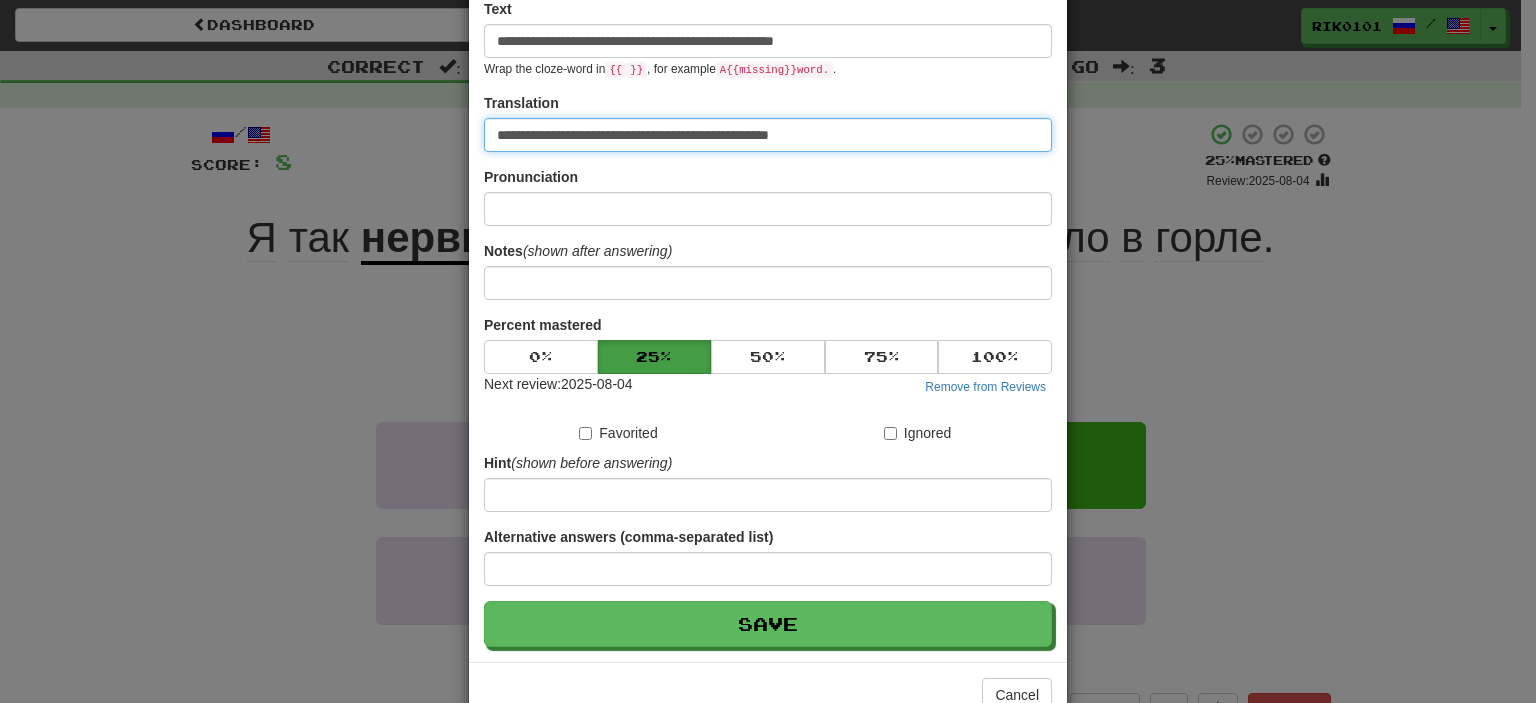 scroll, scrollTop: 156, scrollLeft: 0, axis: vertical 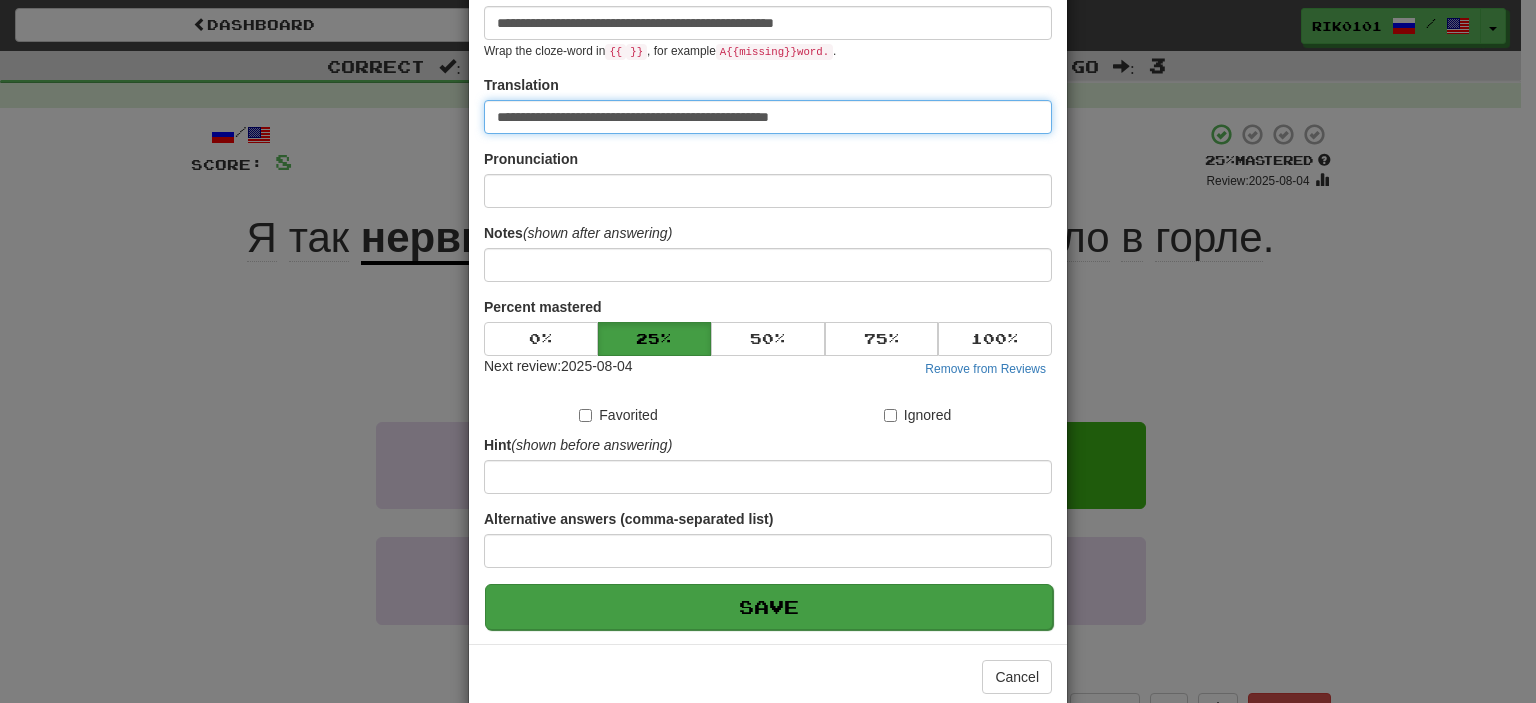 type on "**********" 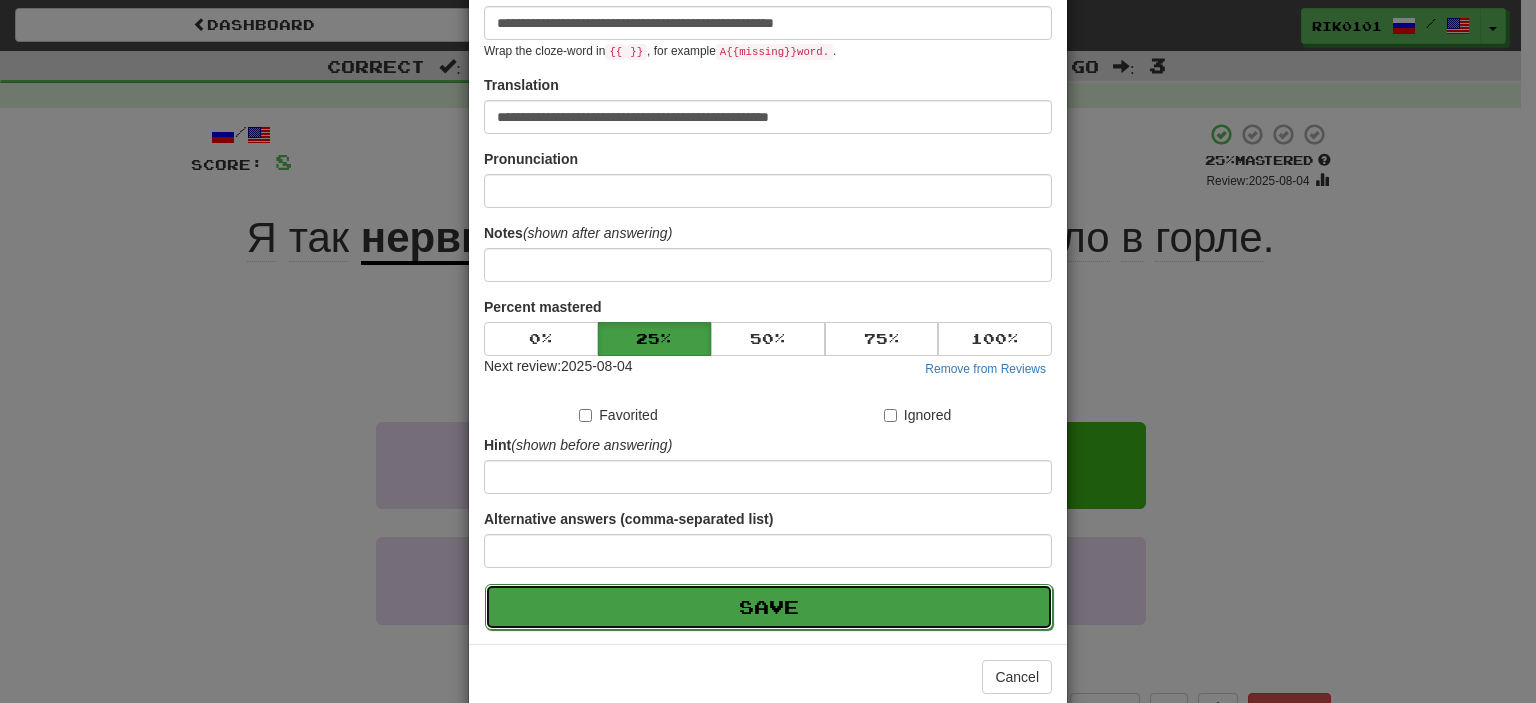 drag, startPoint x: 684, startPoint y: 606, endPoint x: 734, endPoint y: 589, distance: 52.810986 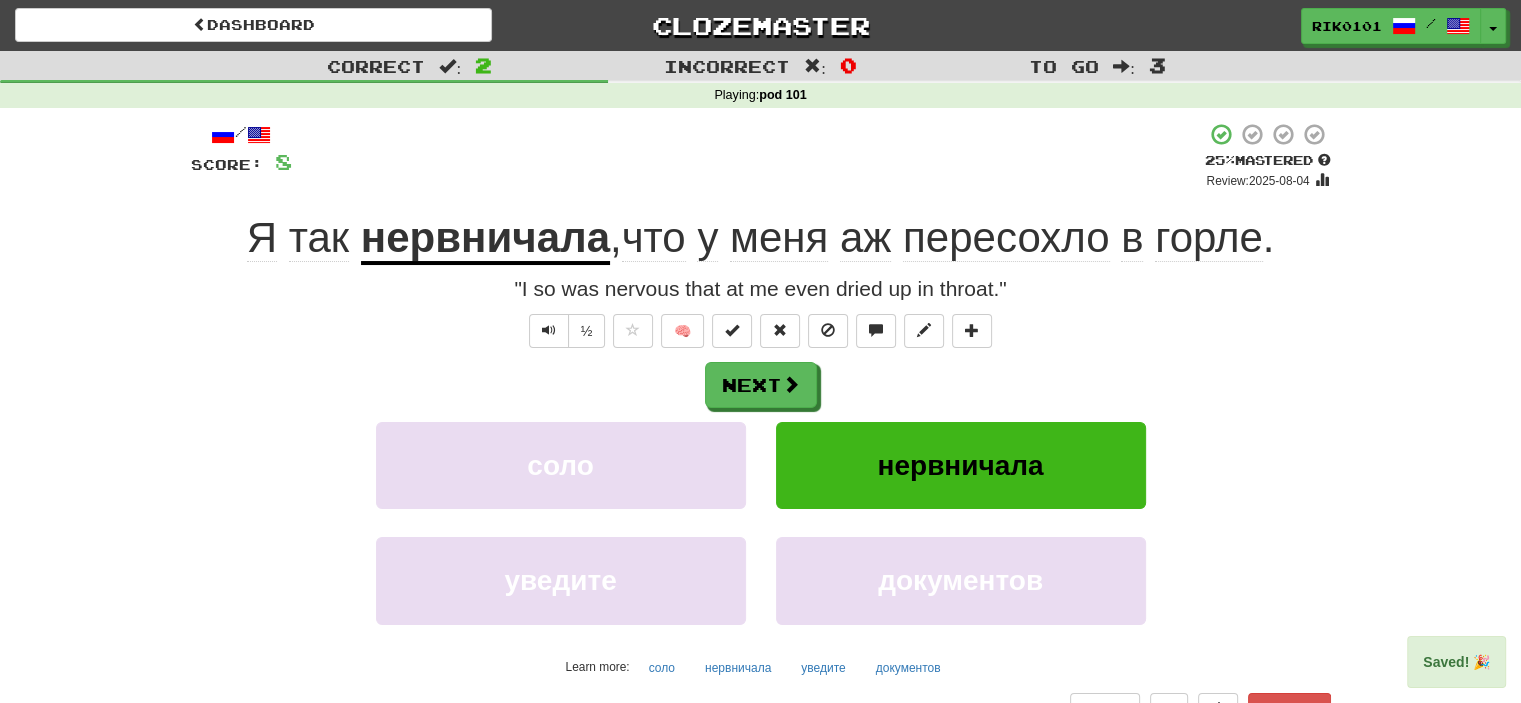 click on "нервничала" at bounding box center [485, 239] 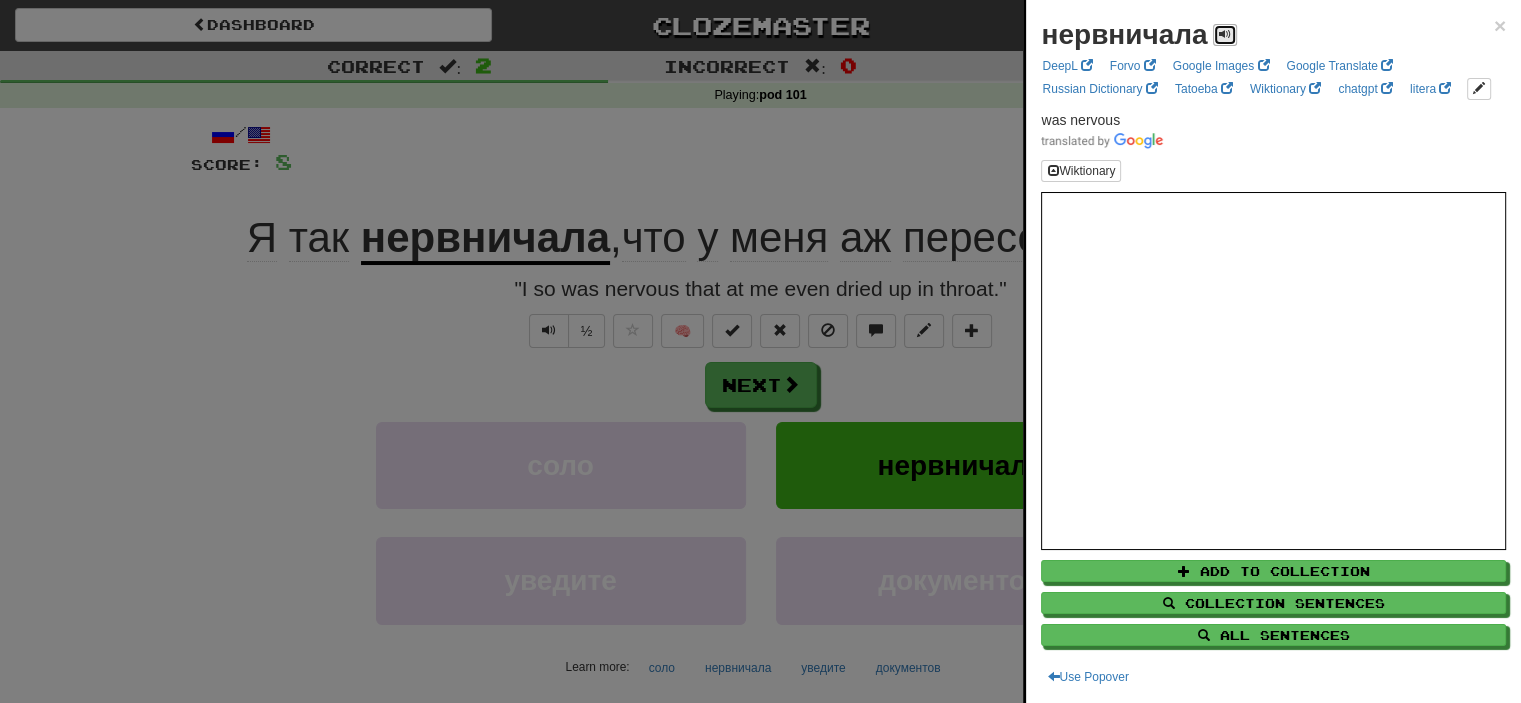 click at bounding box center (1225, 34) 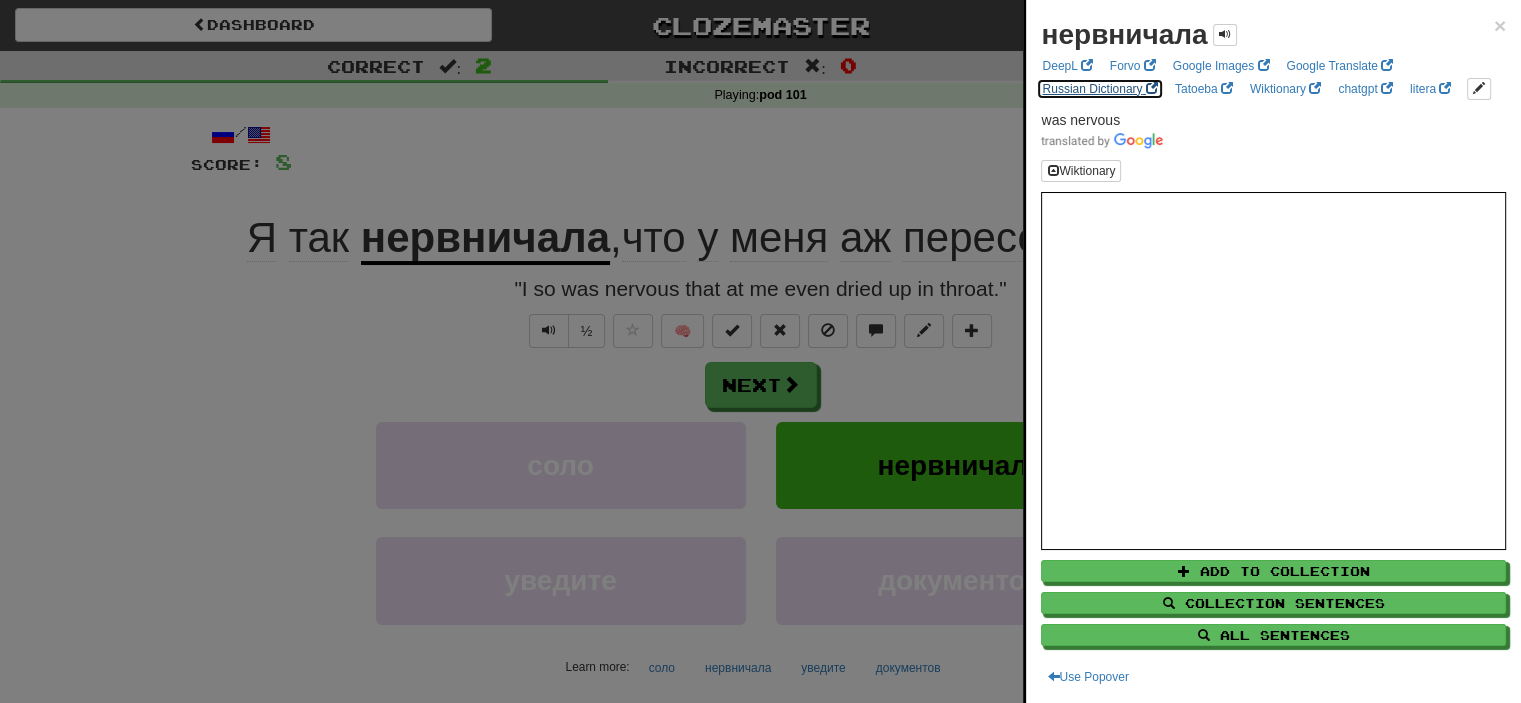 click on "Russian Dictionary" at bounding box center (1099, 89) 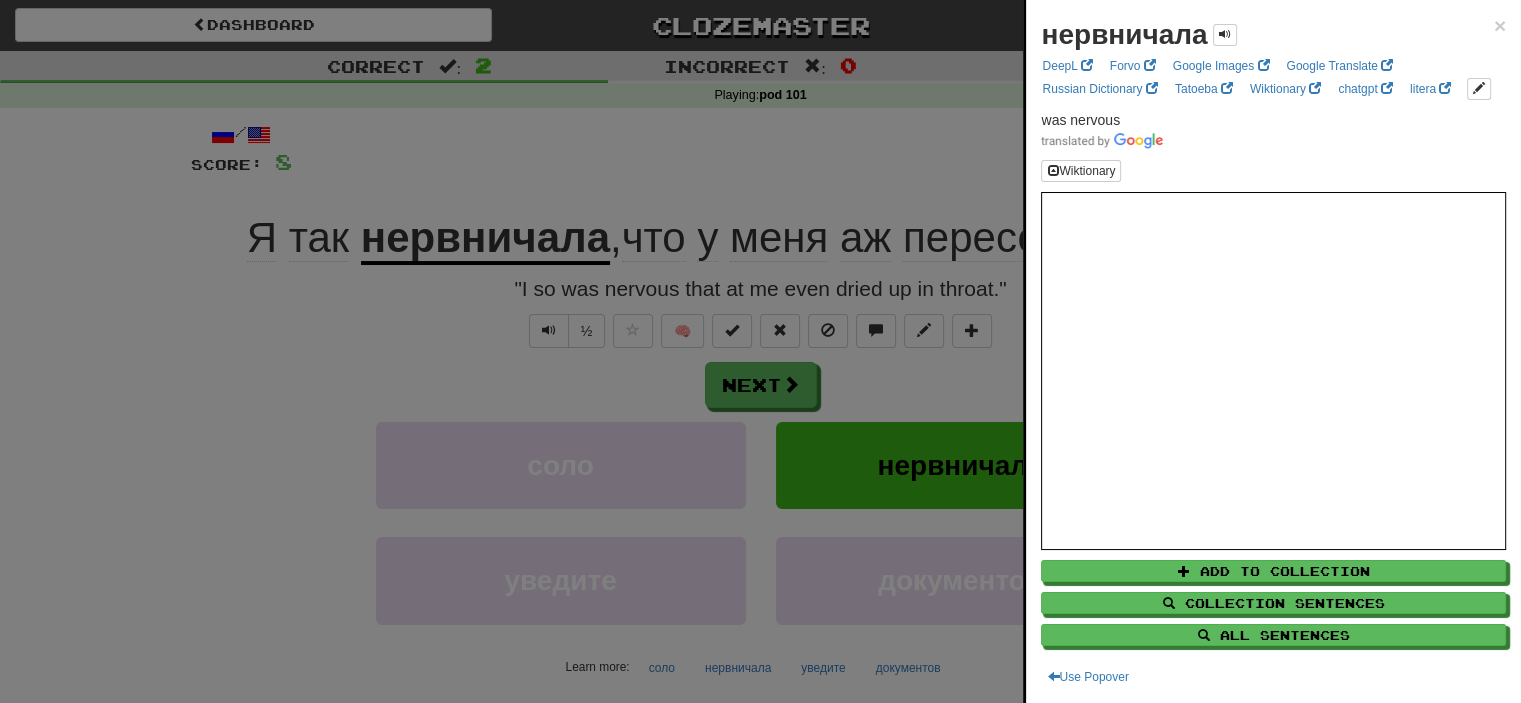 click at bounding box center [760, 351] 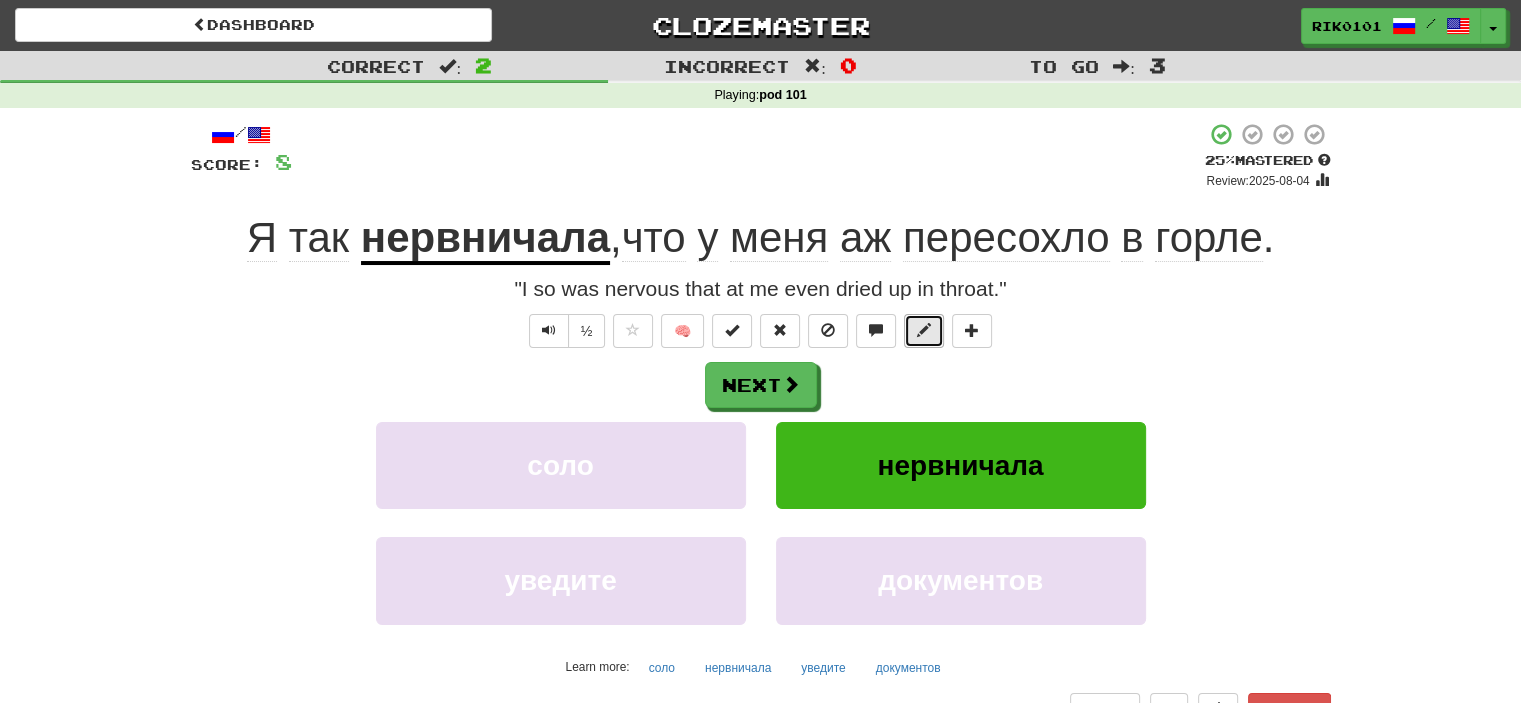 click at bounding box center (924, 330) 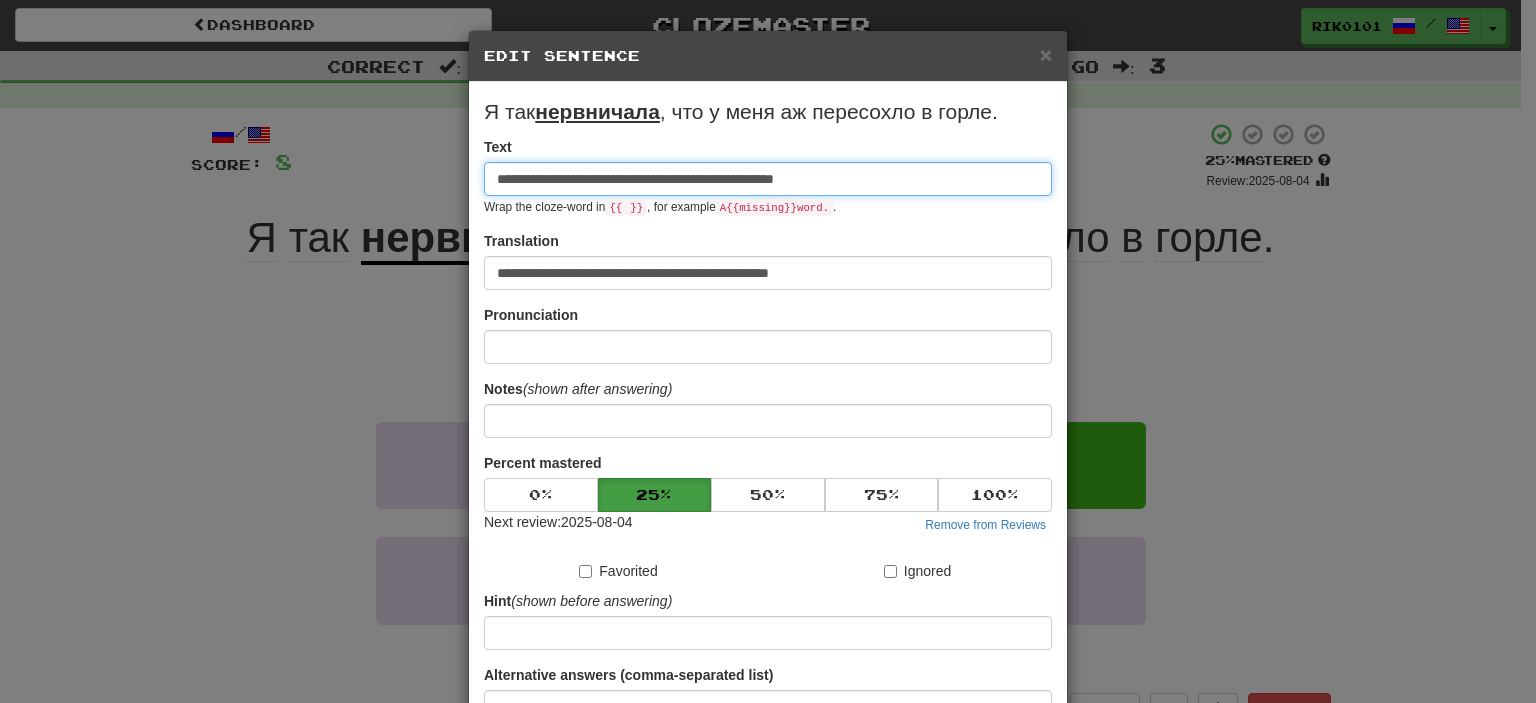 scroll, scrollTop: 190, scrollLeft: 0, axis: vertical 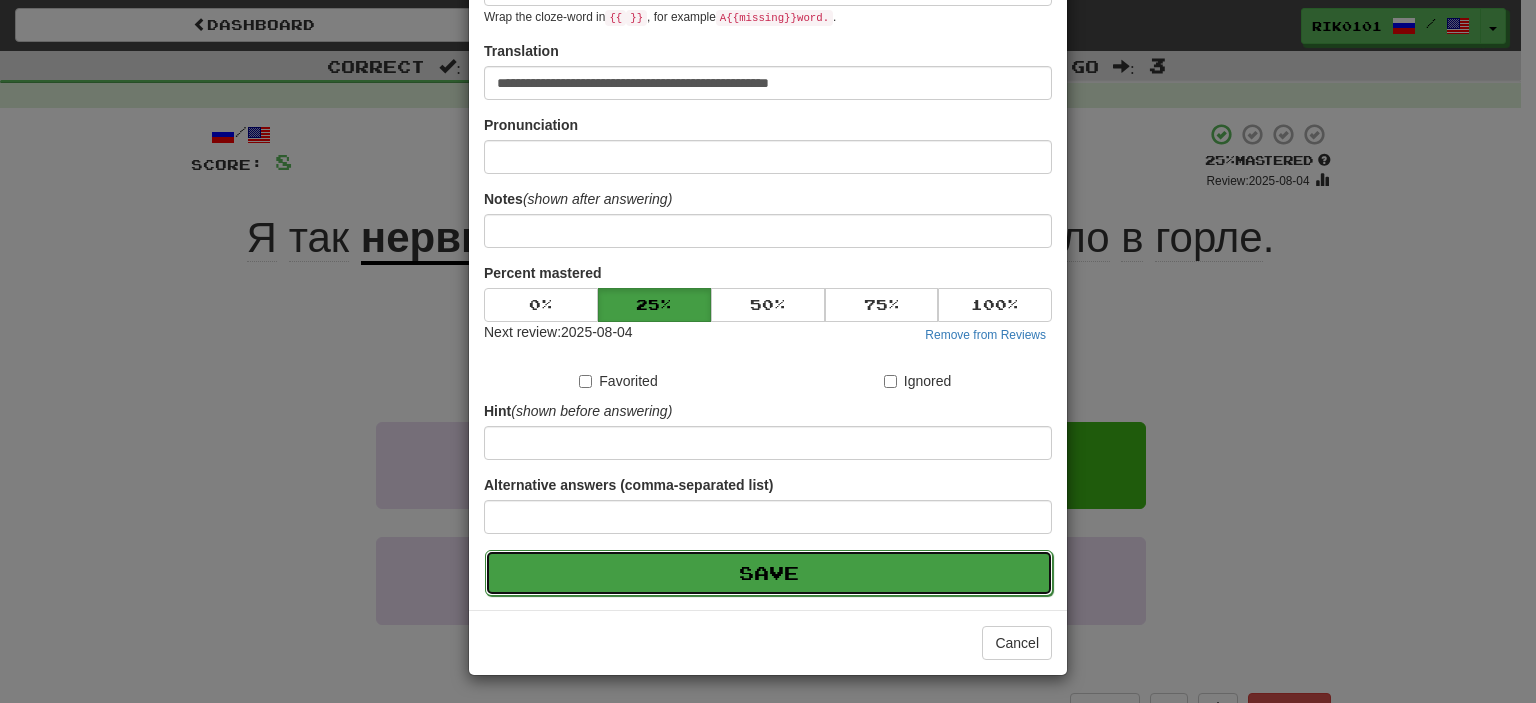 click on "Save" at bounding box center (769, 573) 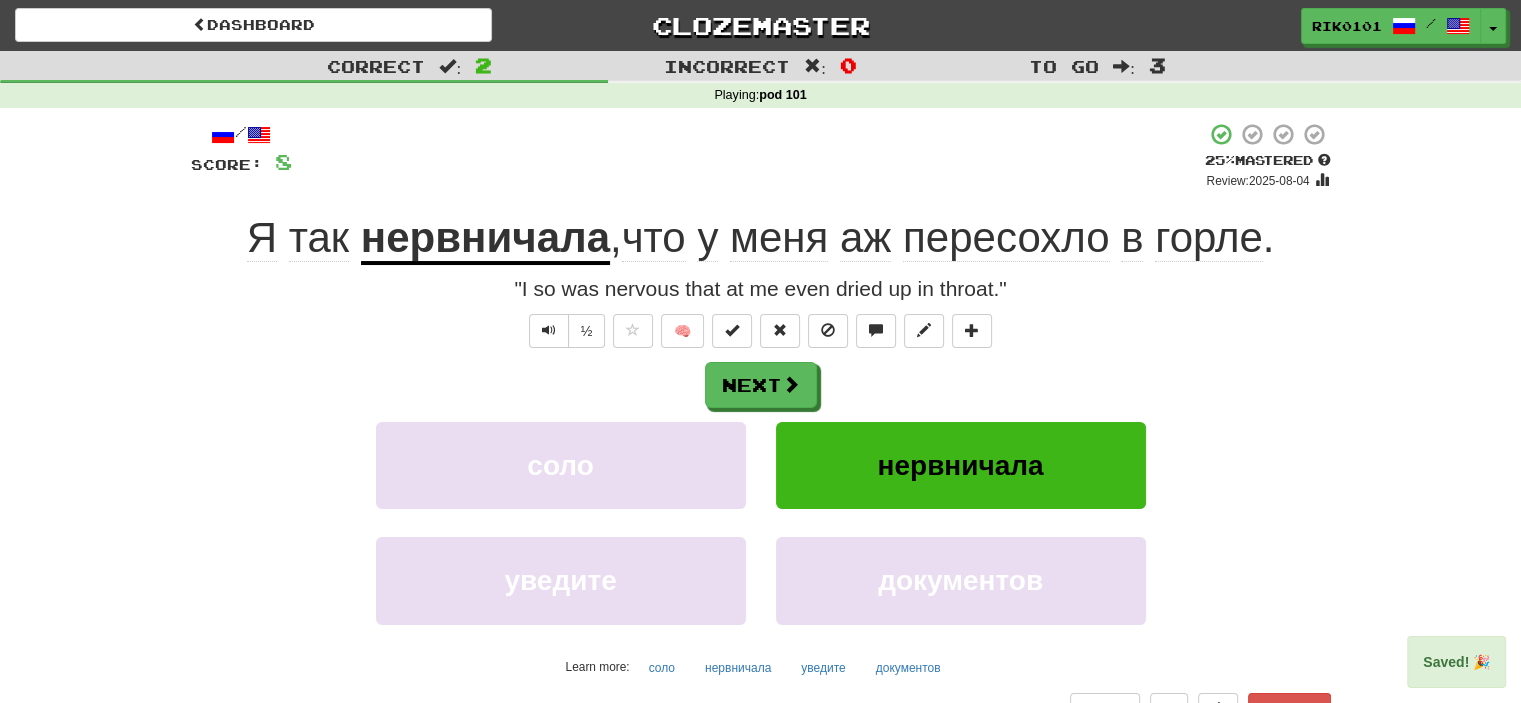click on "пересохло" at bounding box center (1006, 238) 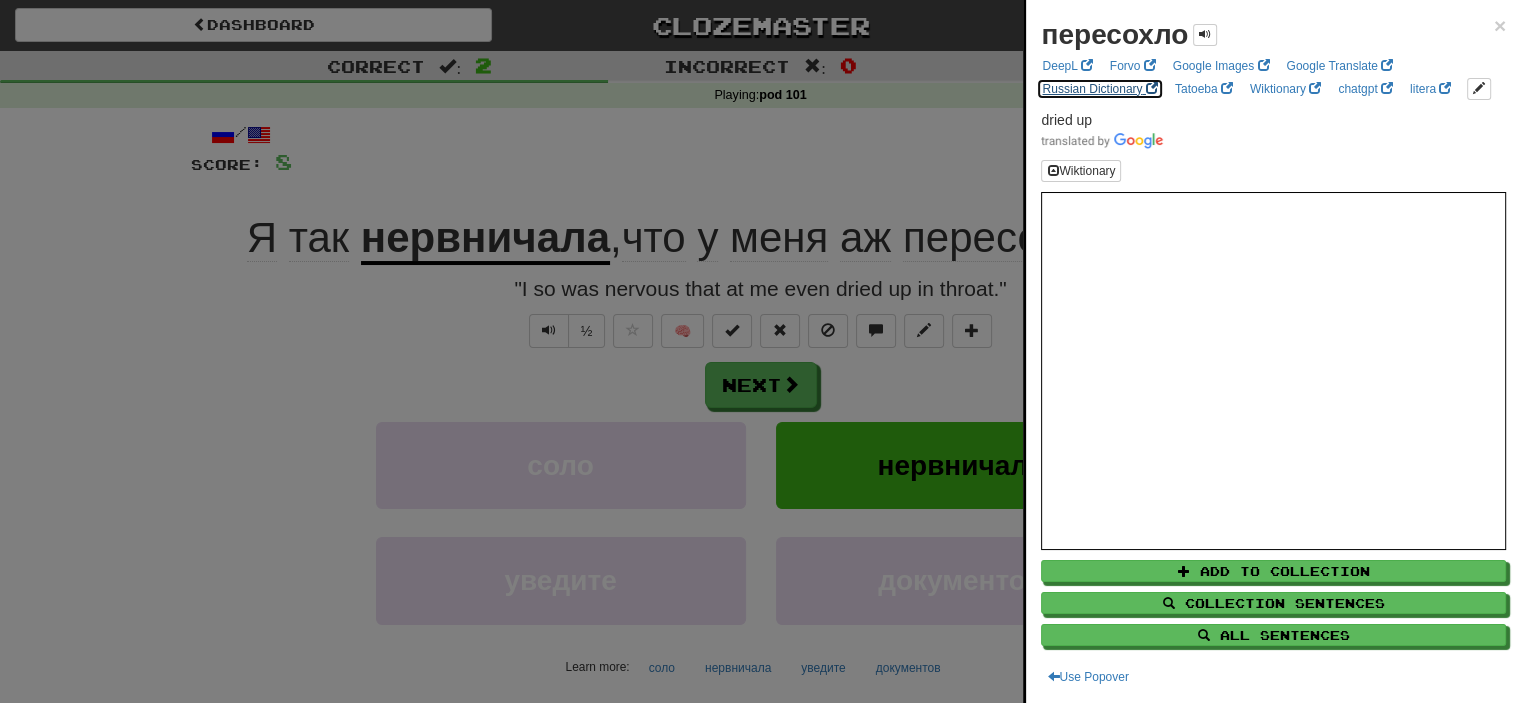 click on "Russian Dictionary" at bounding box center [1099, 89] 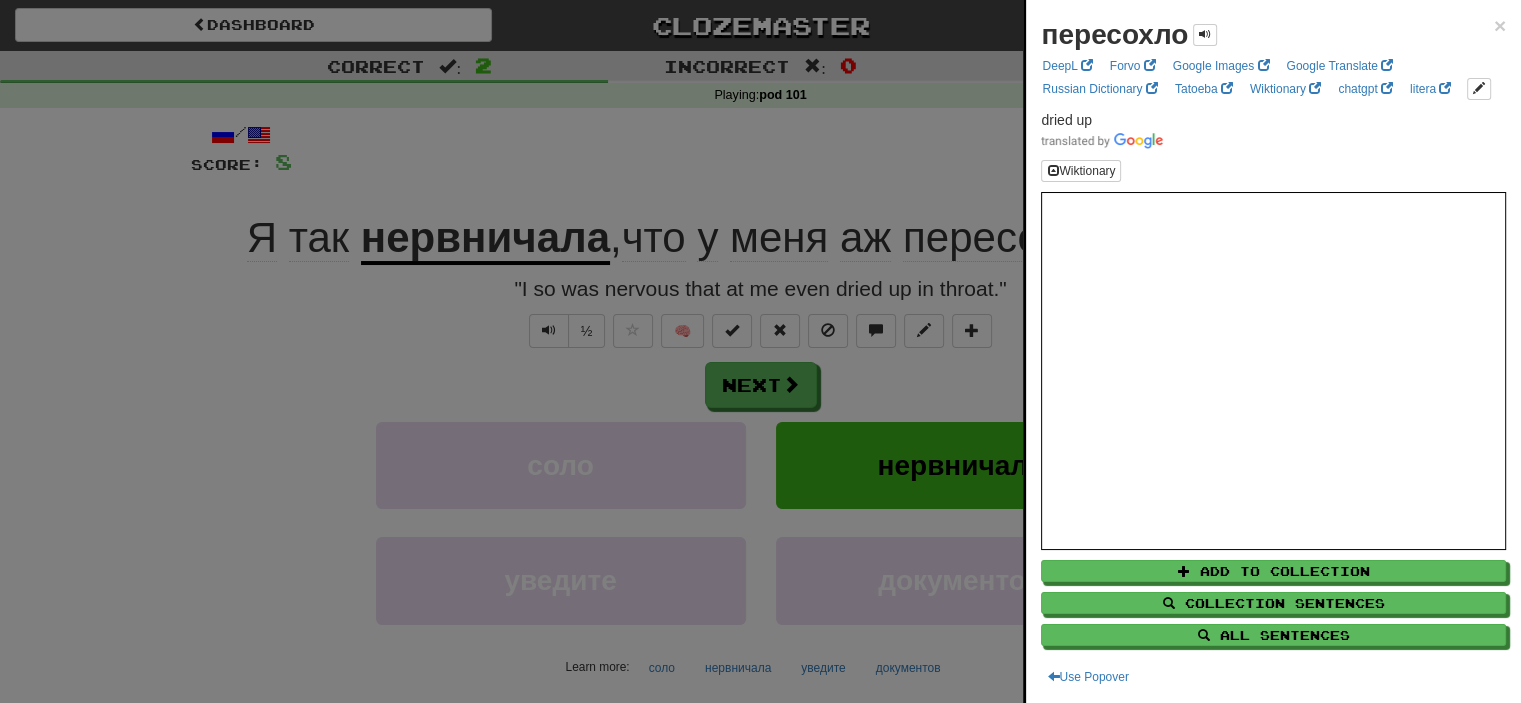 click at bounding box center (760, 351) 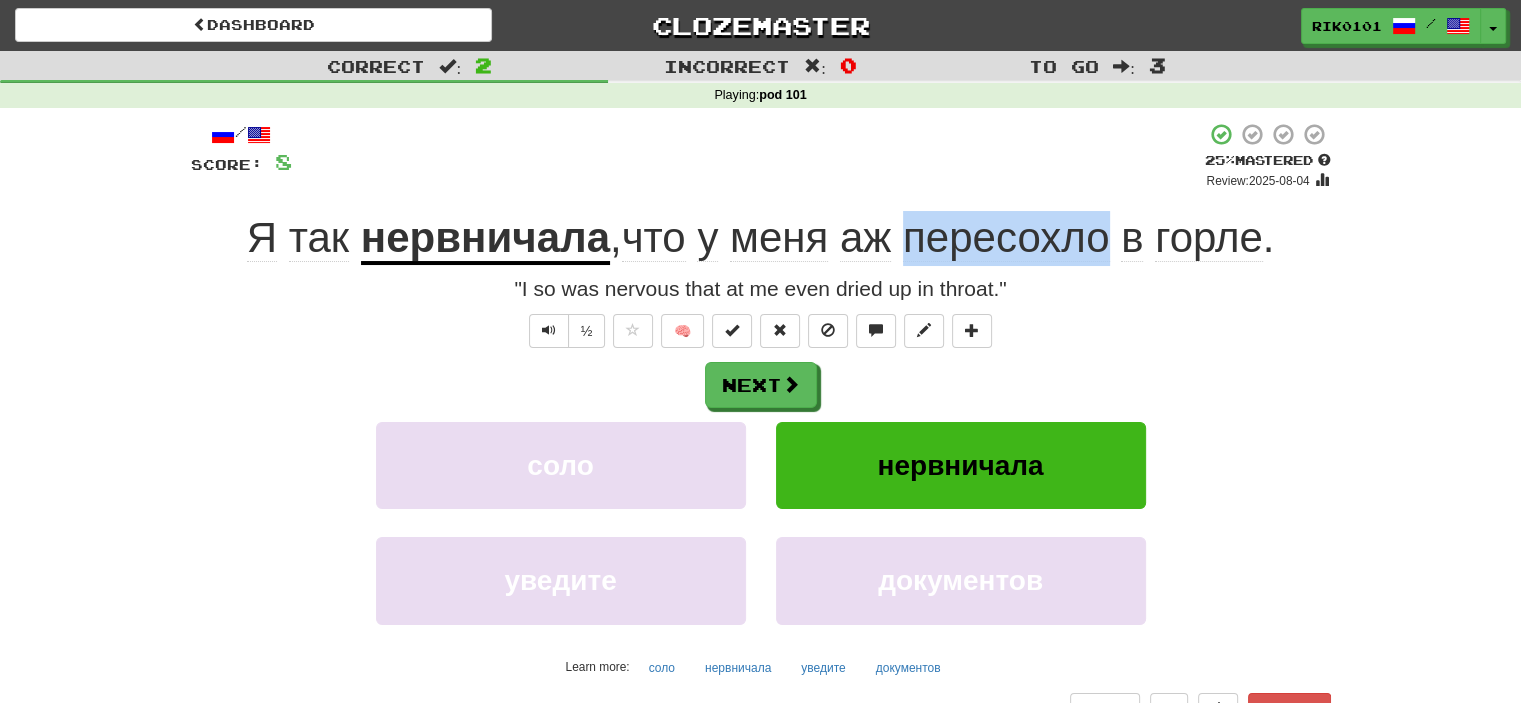 drag, startPoint x: 918, startPoint y: 241, endPoint x: 1112, endPoint y: 233, distance: 194.16487 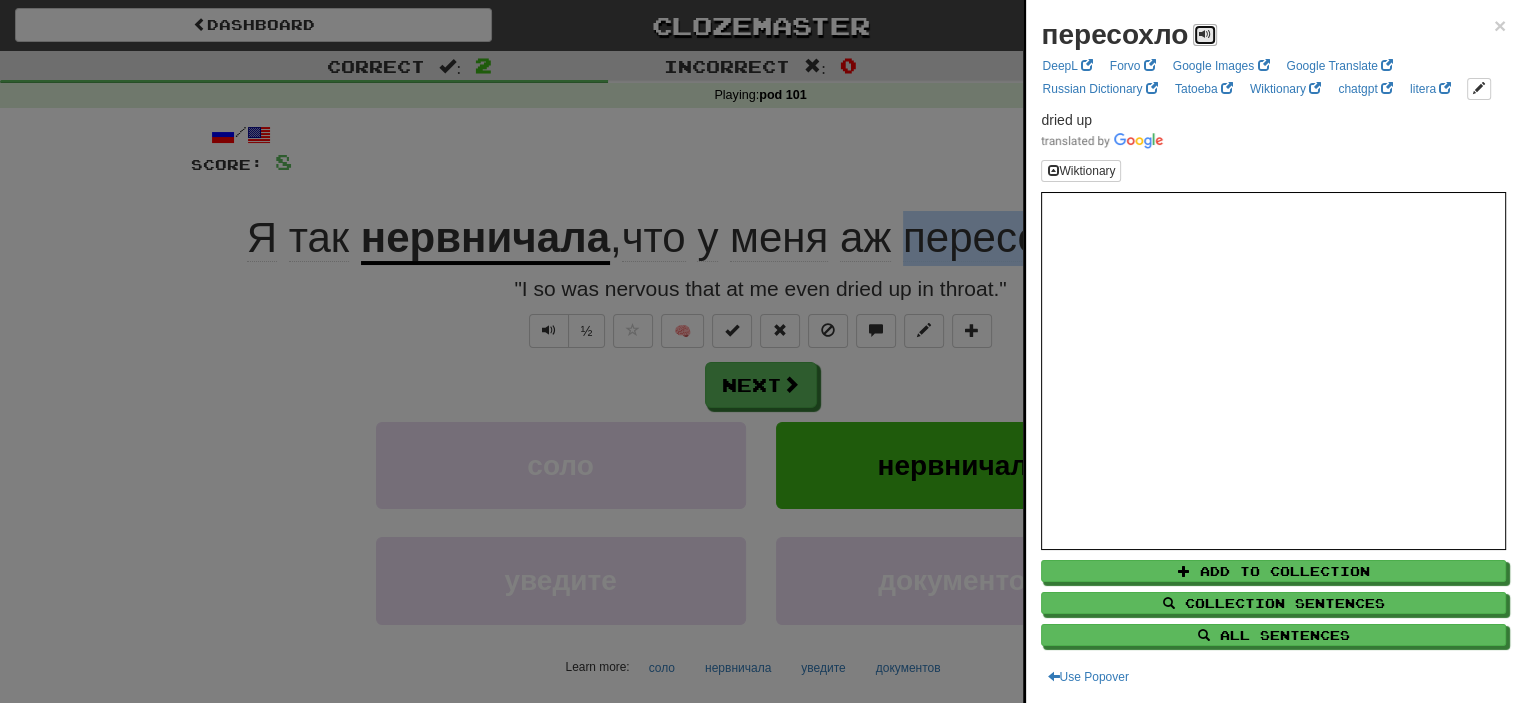 click at bounding box center [1205, 34] 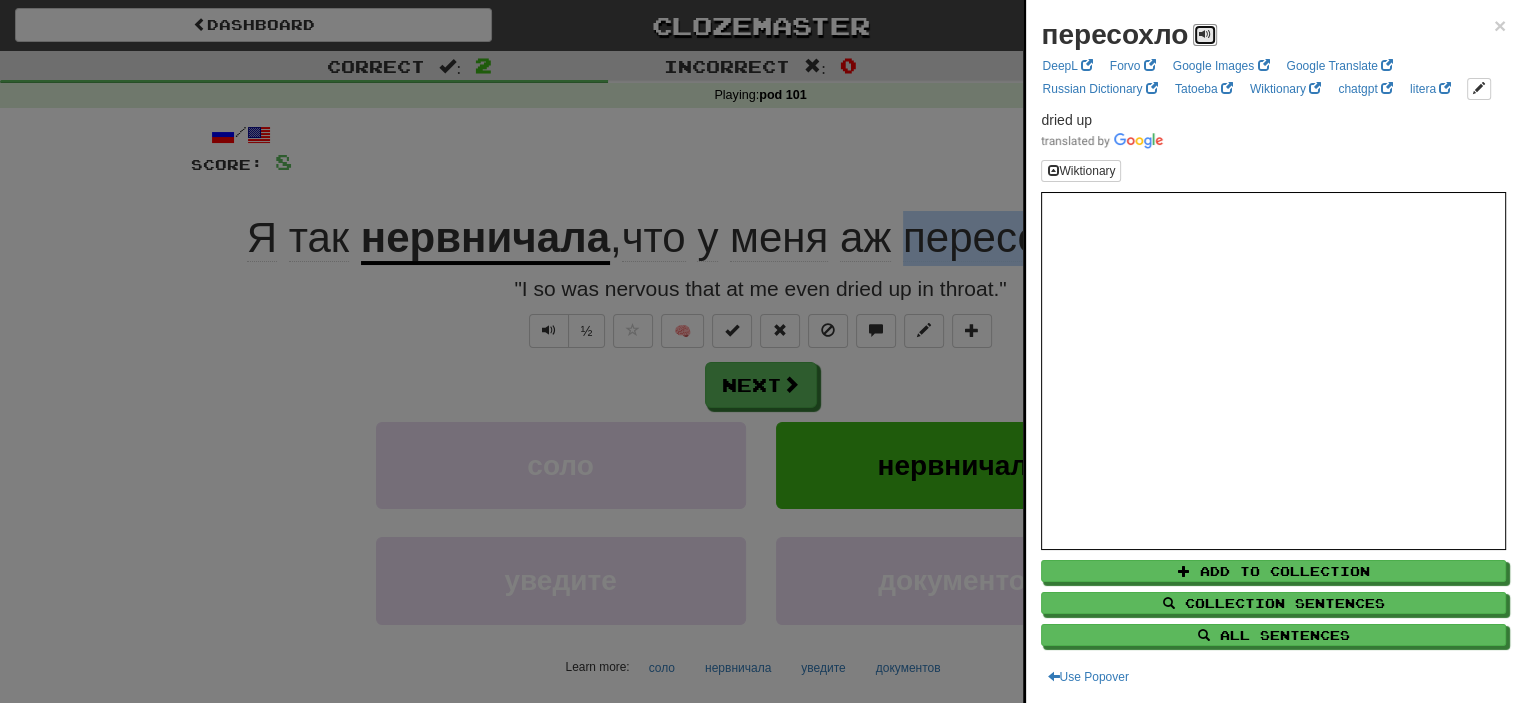 type 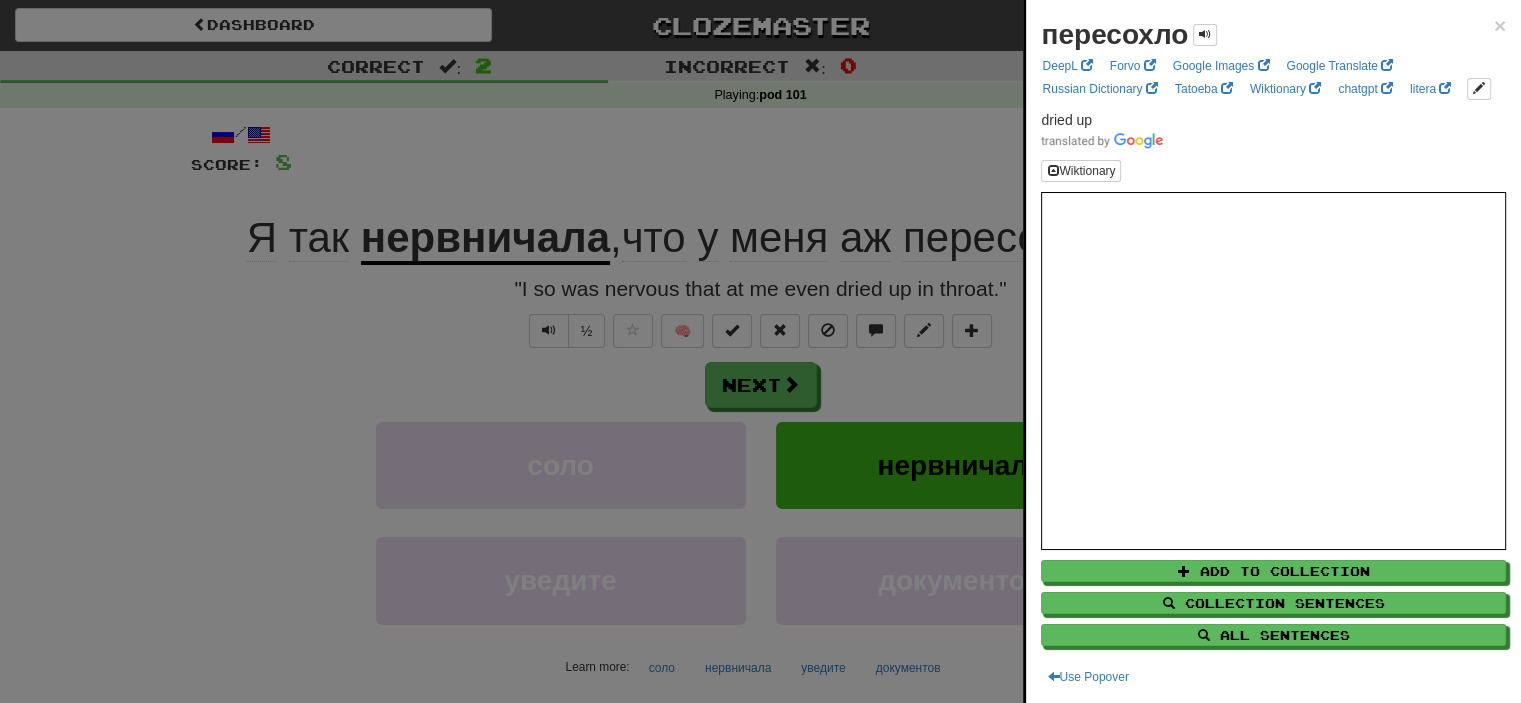 click at bounding box center [760, 351] 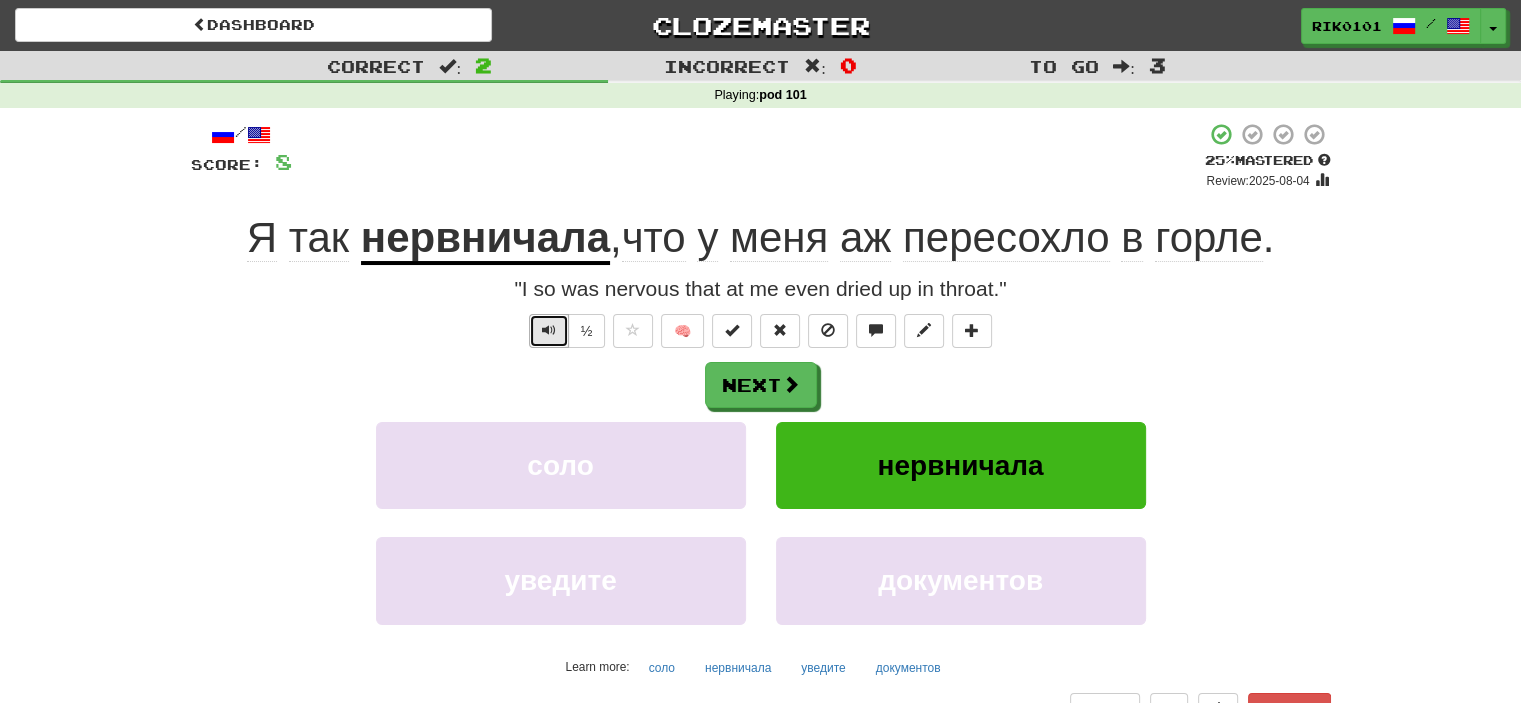 click at bounding box center [549, 330] 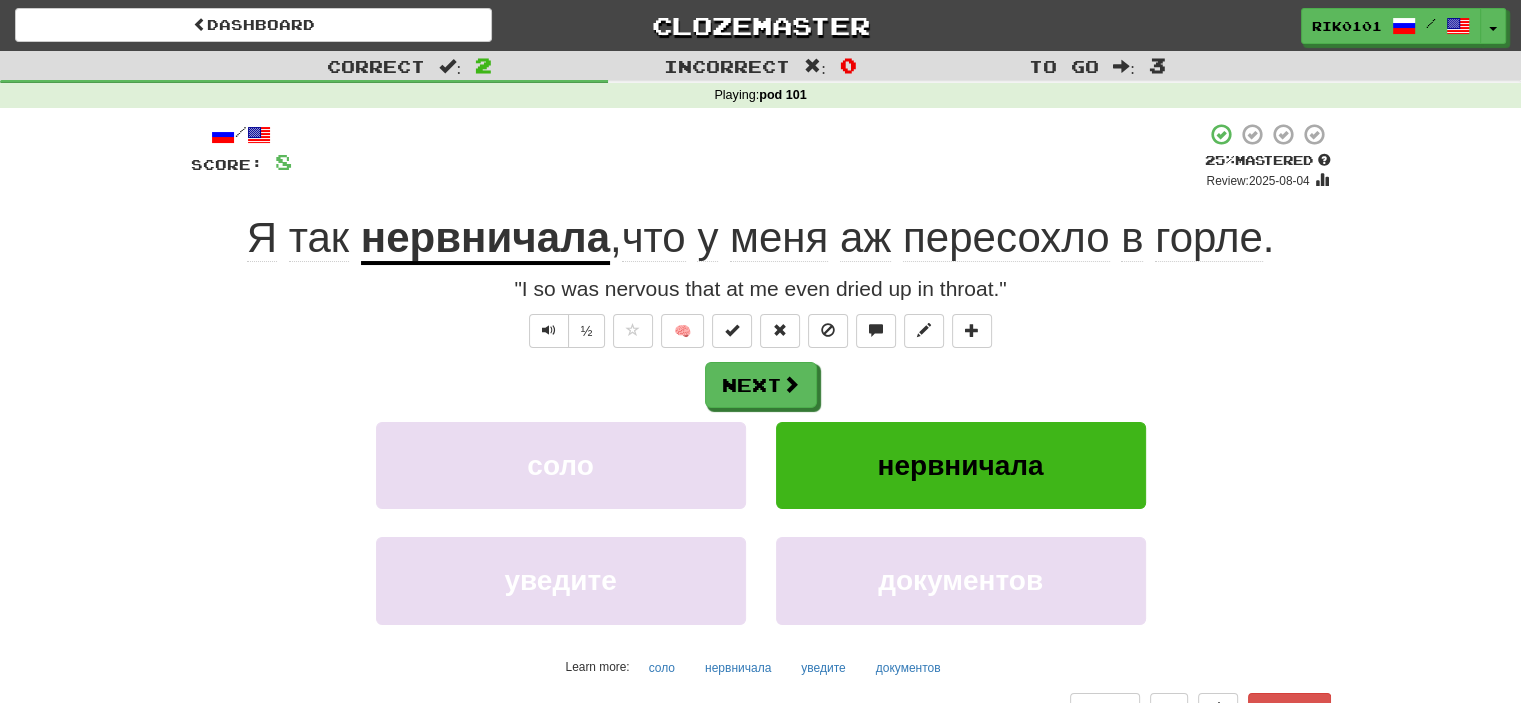 click on "+ 4" at bounding box center [748, 156] 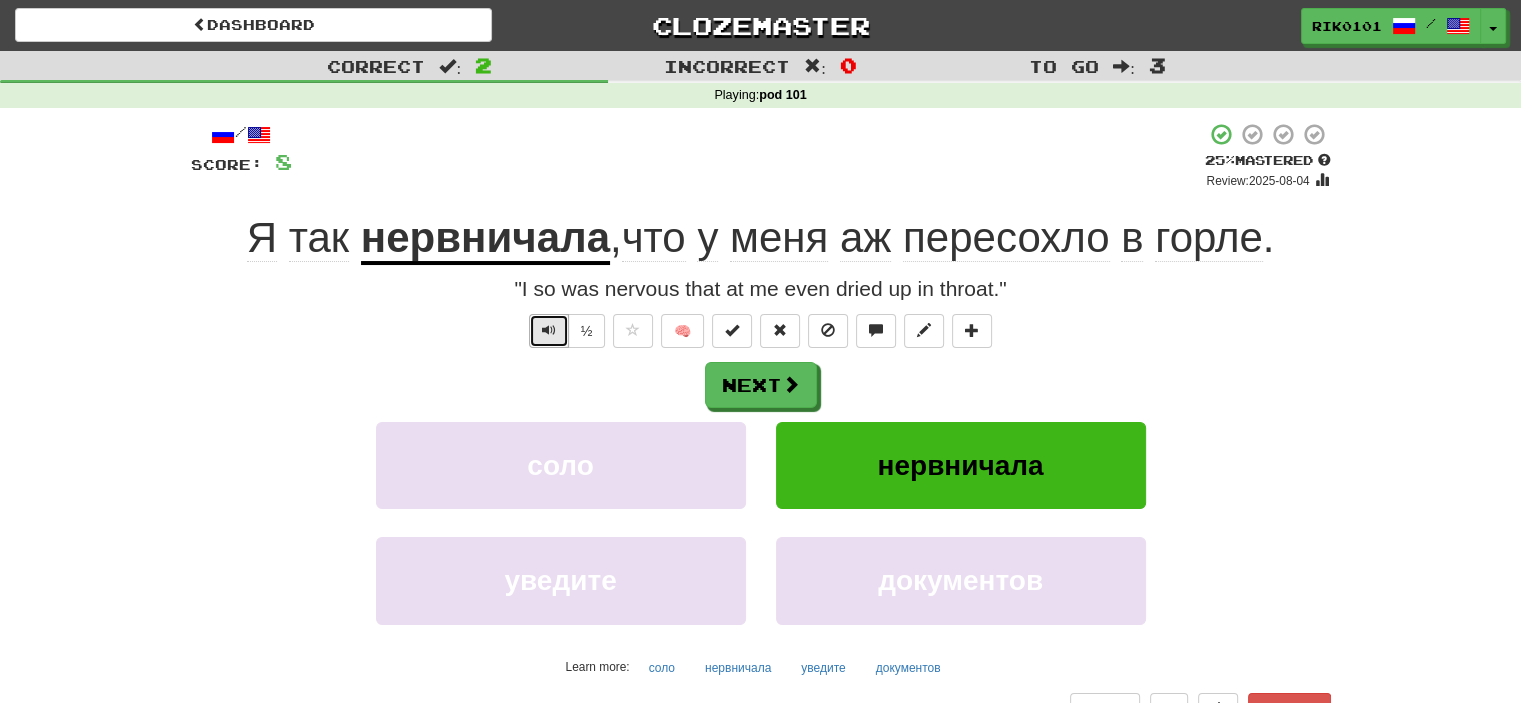 click at bounding box center [549, 331] 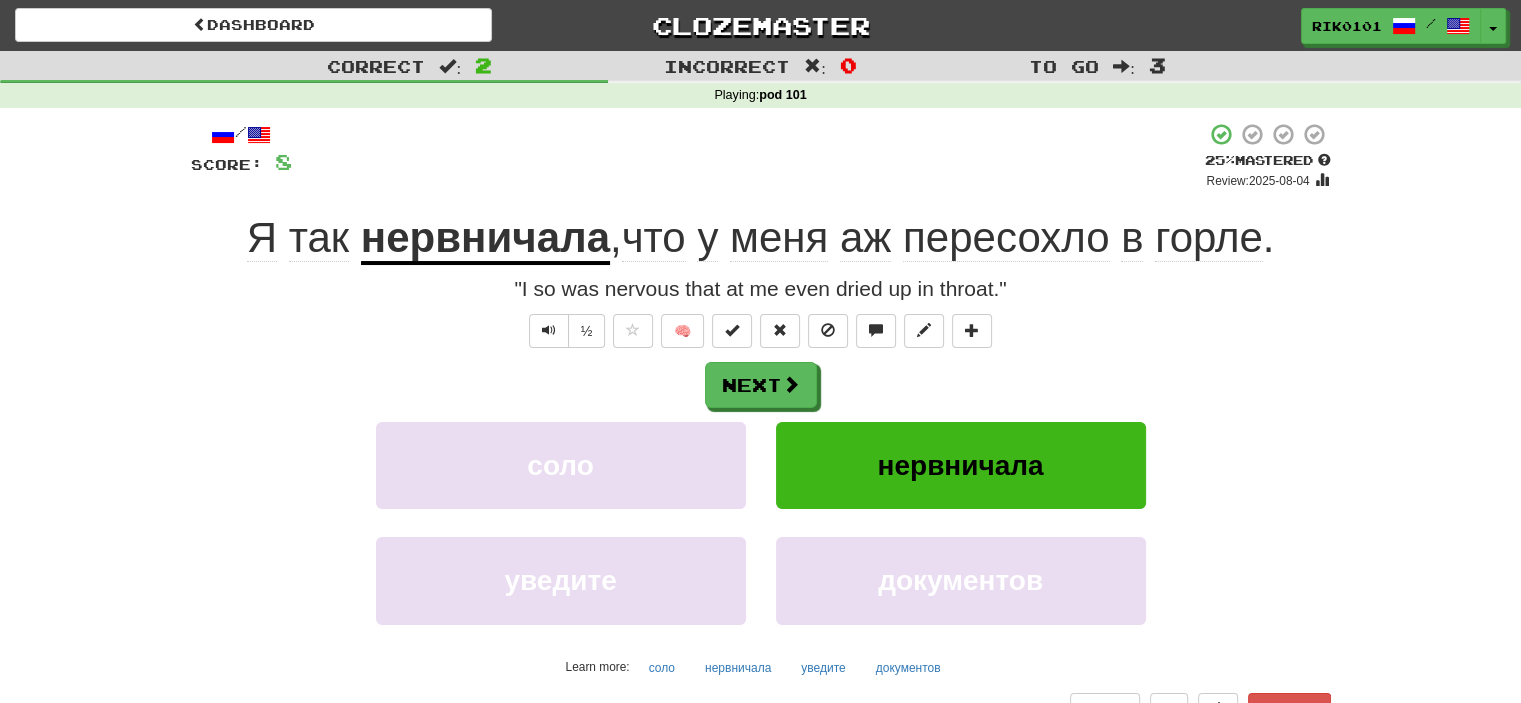 click on "пересохло" at bounding box center [1006, 238] 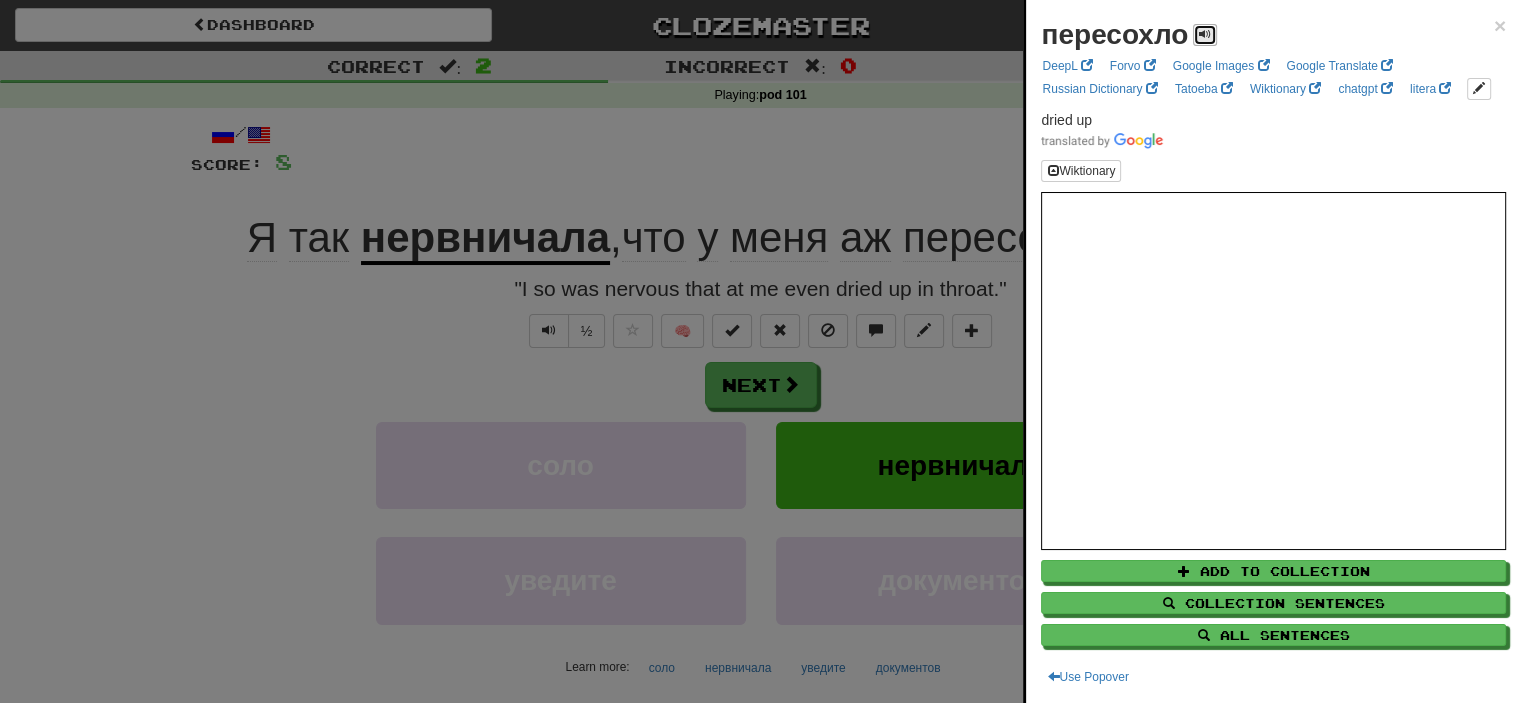 click at bounding box center (1205, 35) 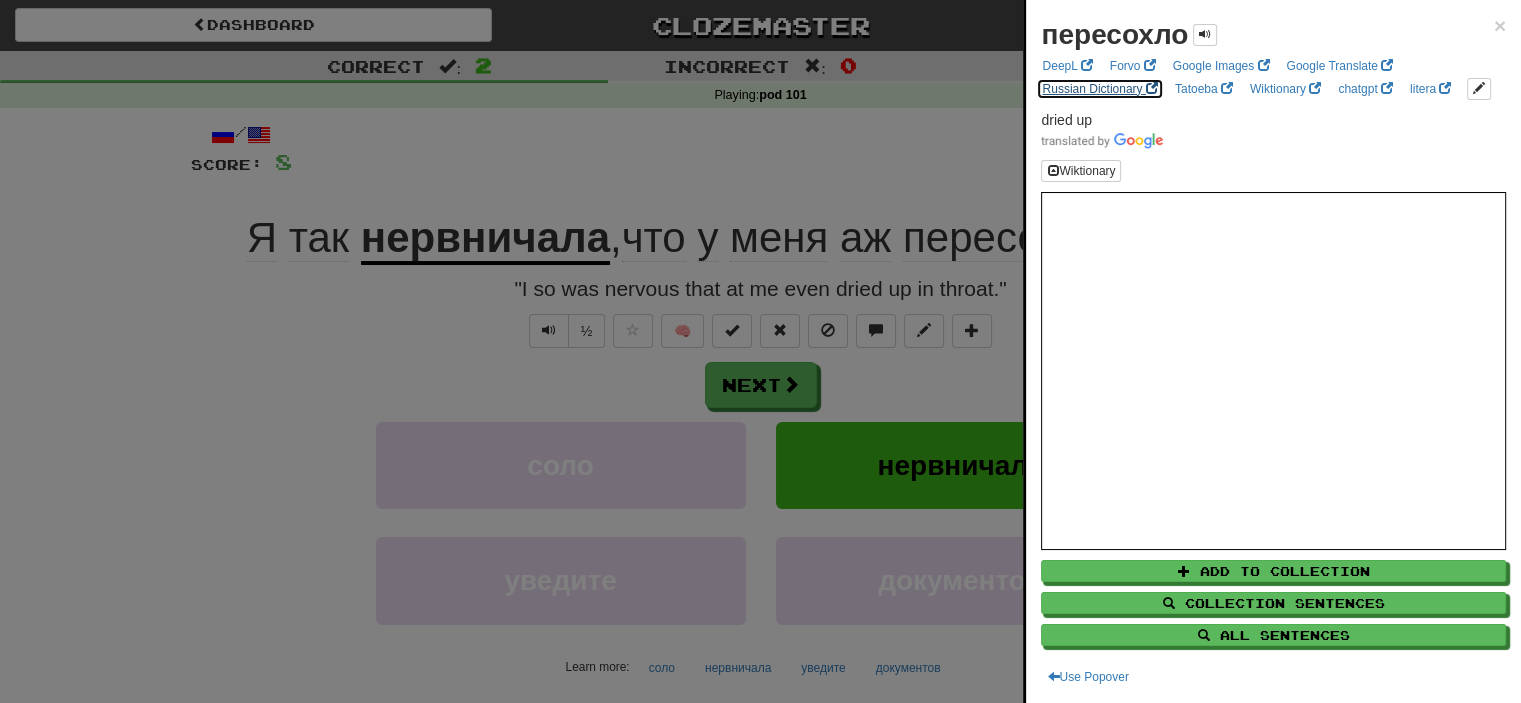 click on "Russian Dictionary" at bounding box center [1099, 89] 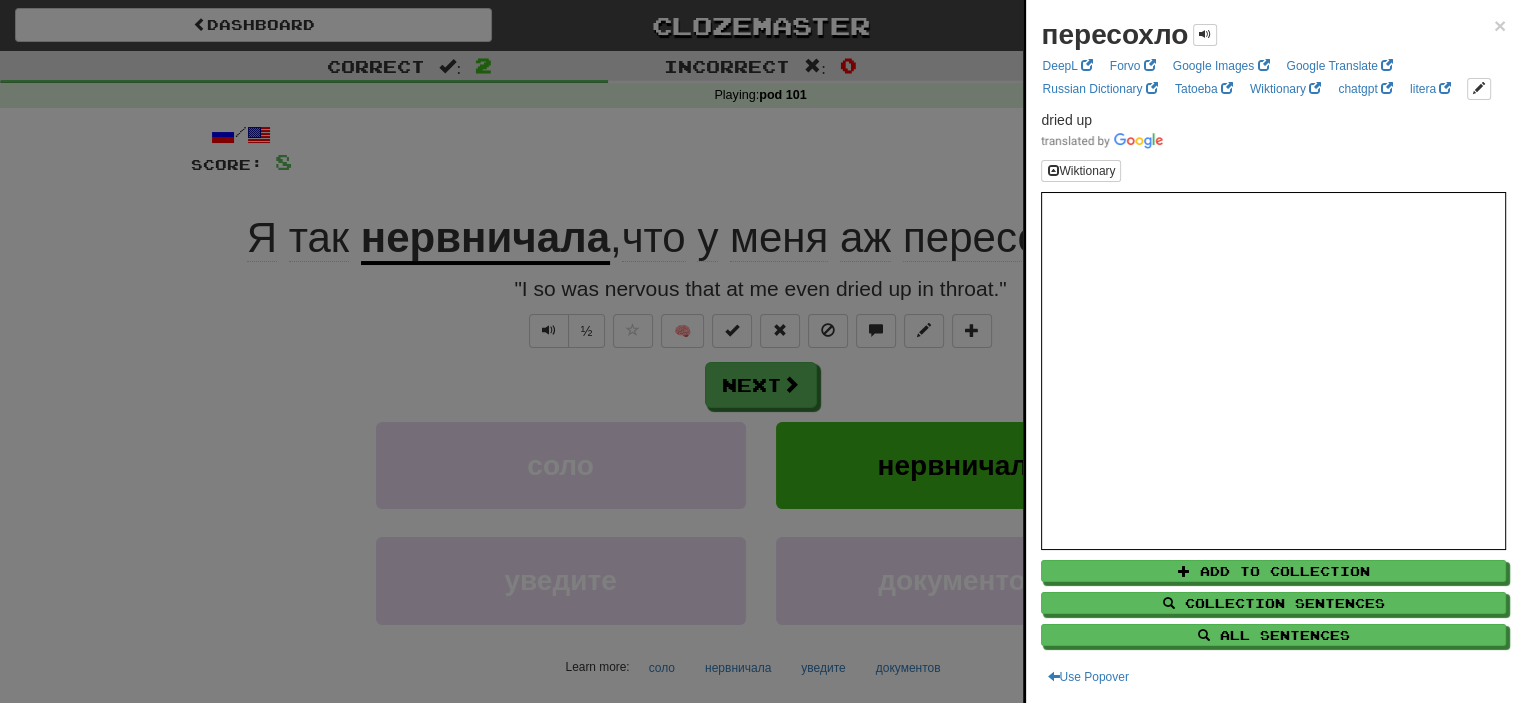 click at bounding box center [760, 351] 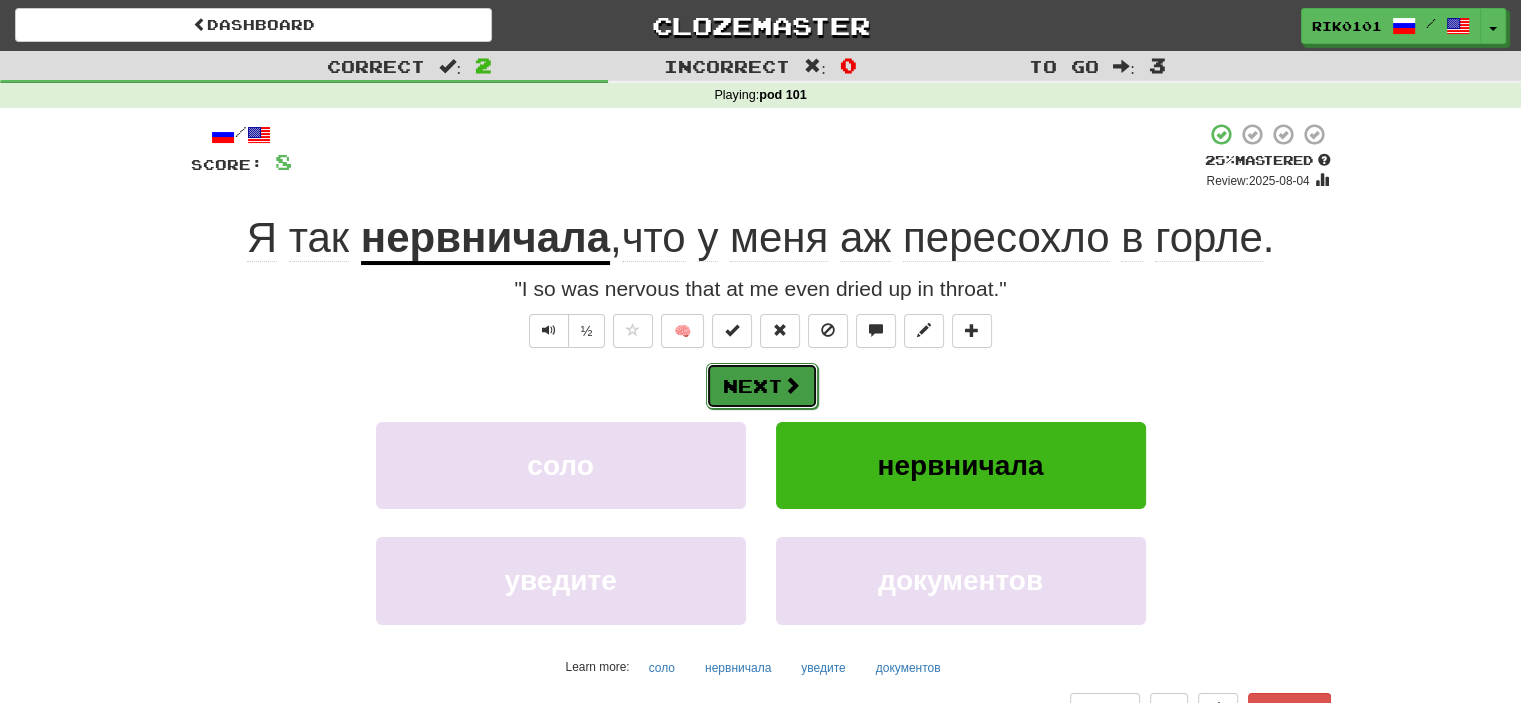click on "Next" at bounding box center (762, 386) 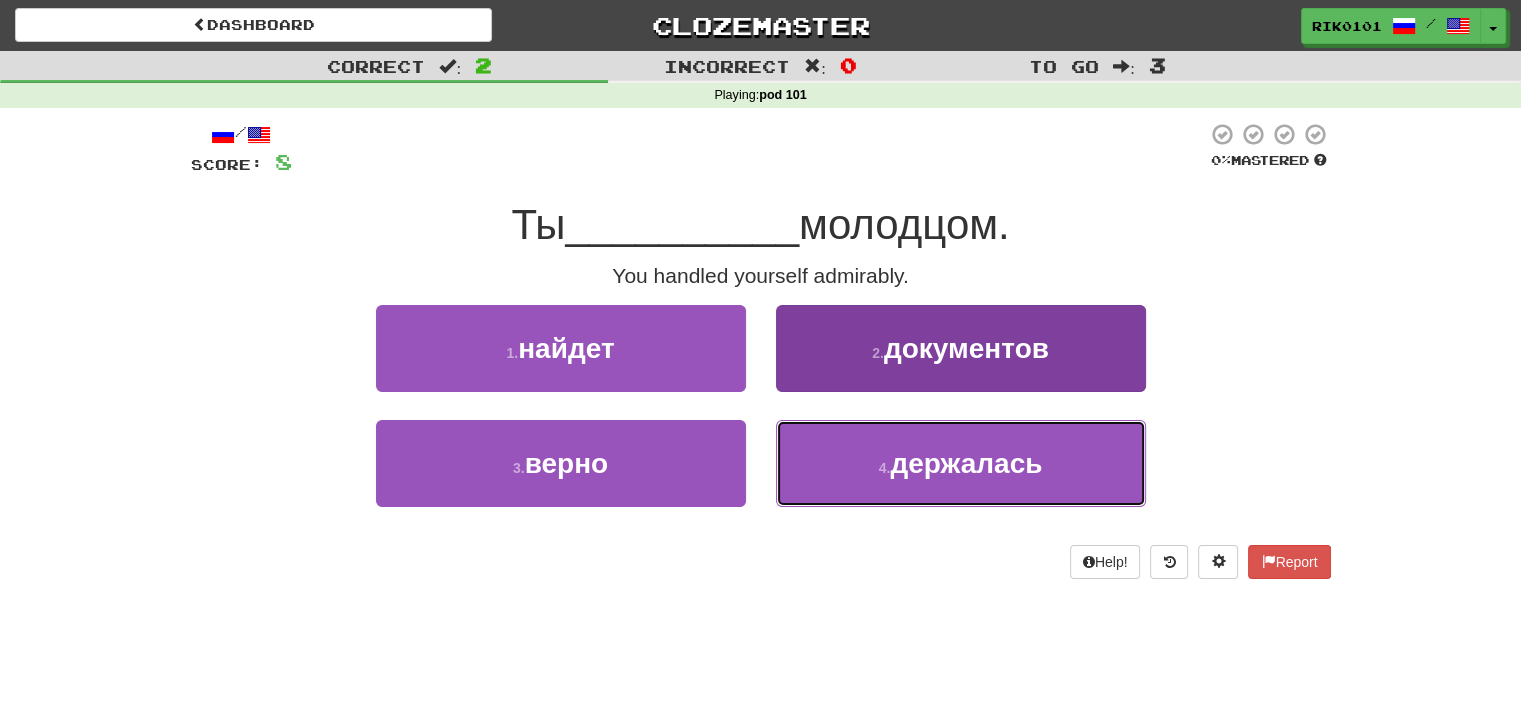 click on "4 .  держалась" at bounding box center (961, 463) 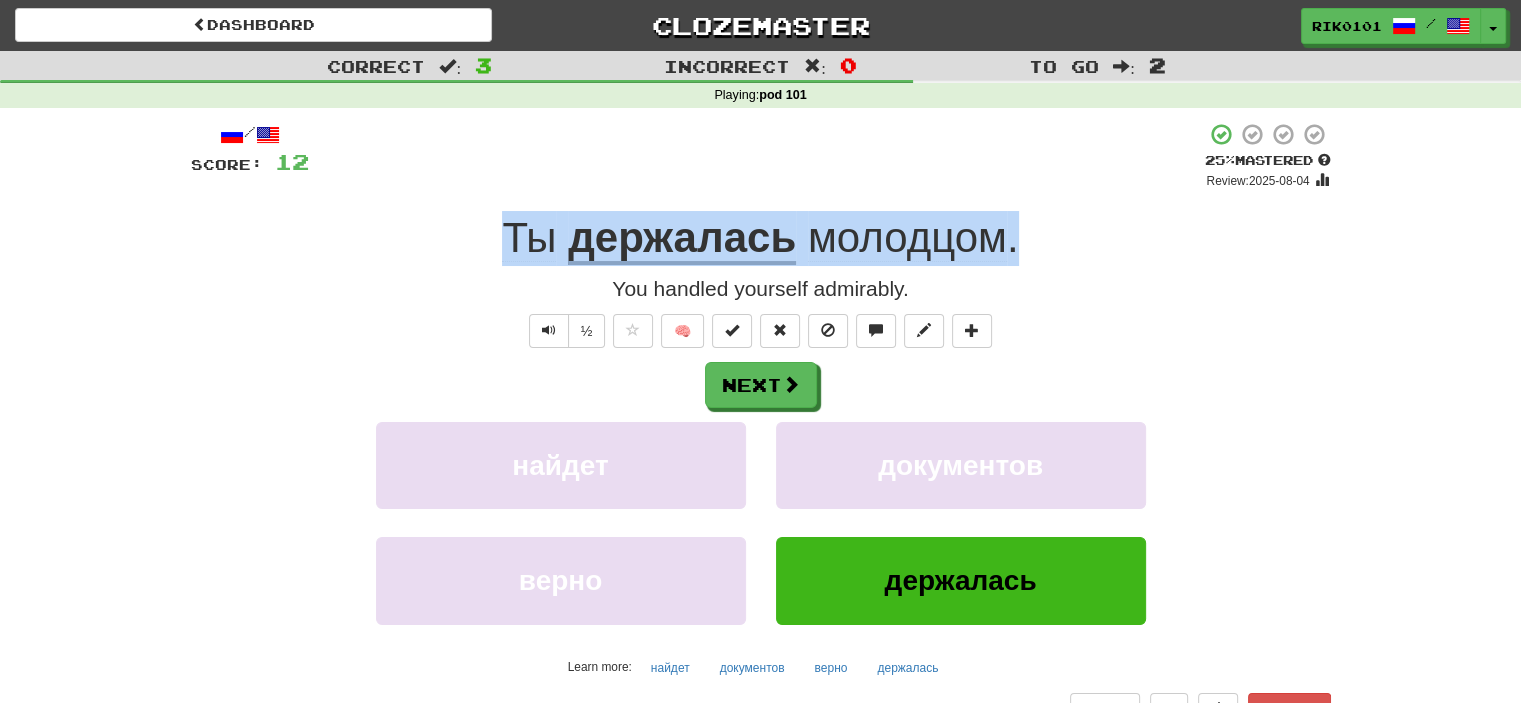 drag, startPoint x: 469, startPoint y: 235, endPoint x: 1034, endPoint y: 222, distance: 565.14954 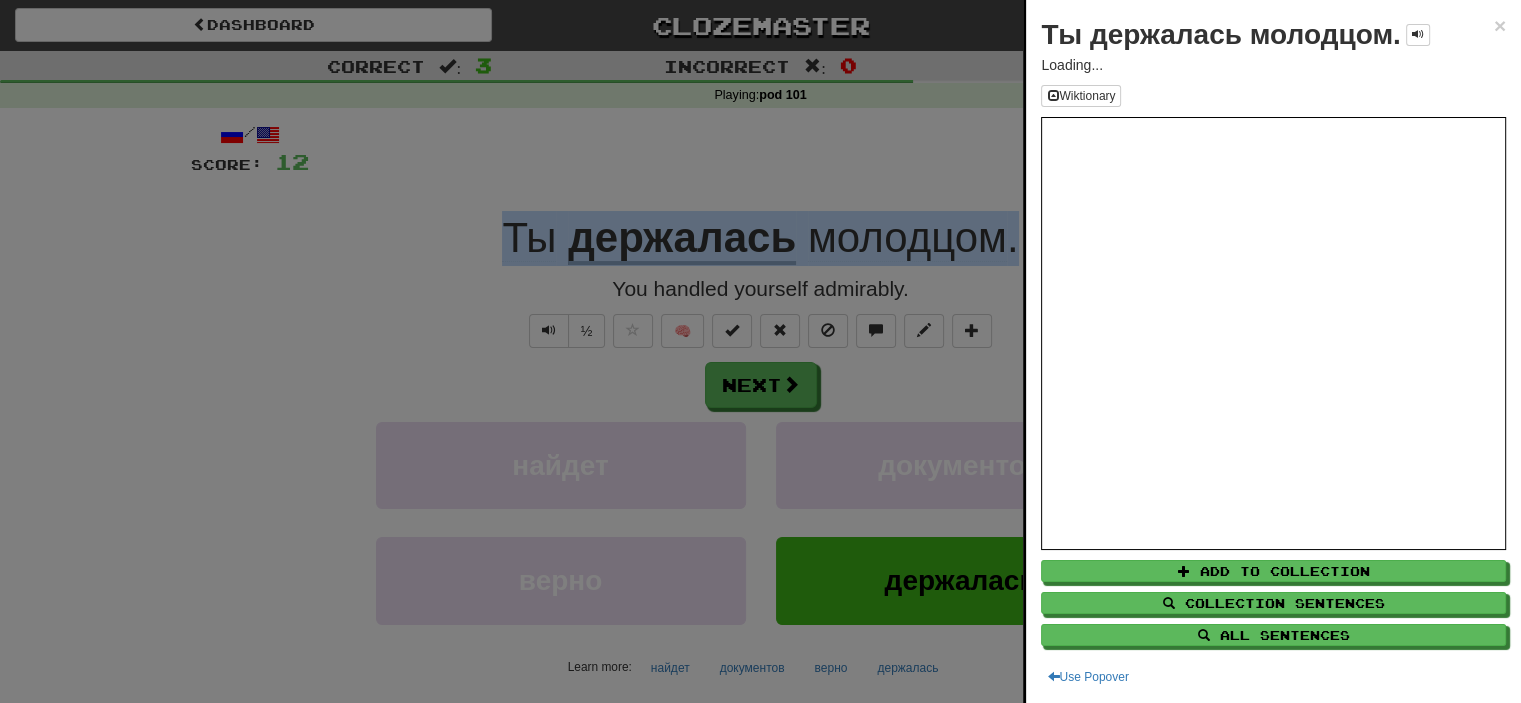 copy on "Ты   держалась   молодцом ." 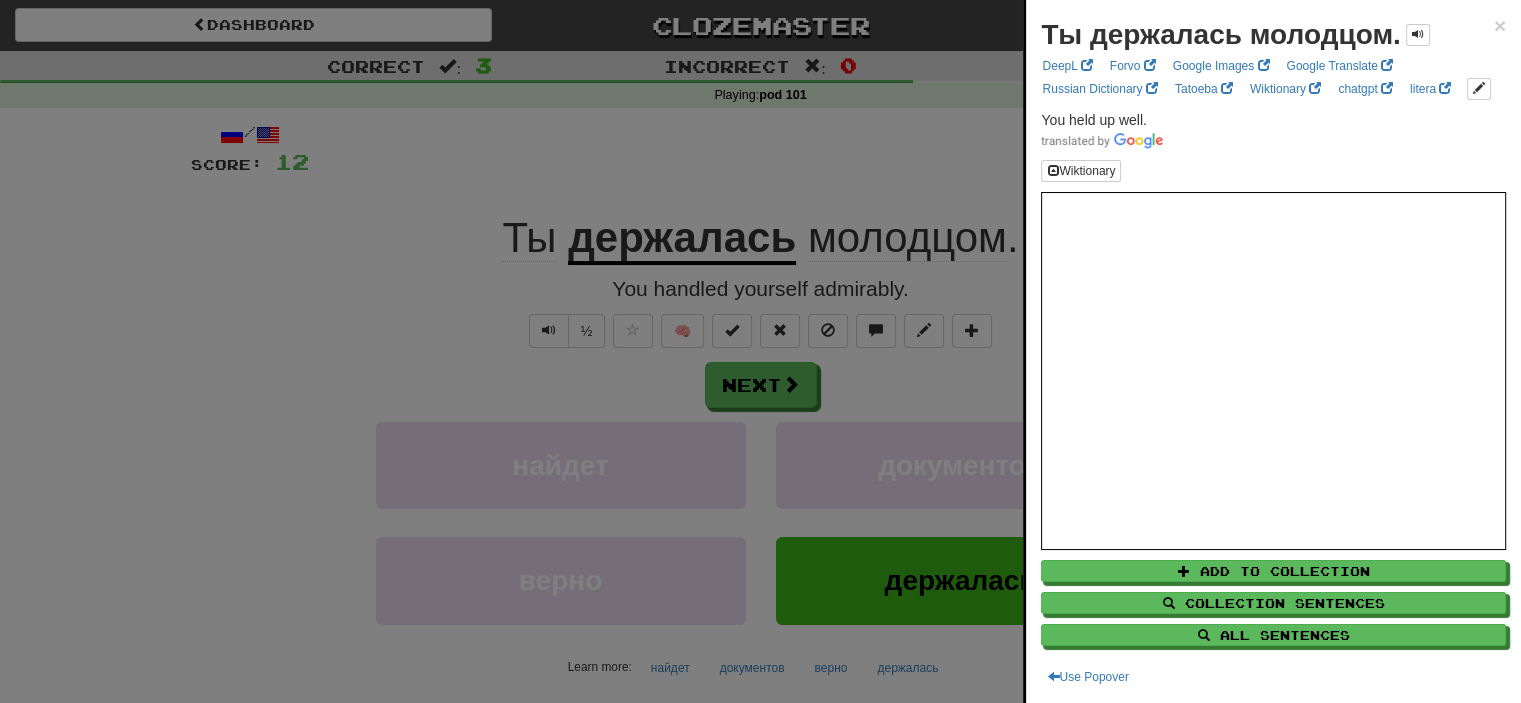 click at bounding box center [760, 351] 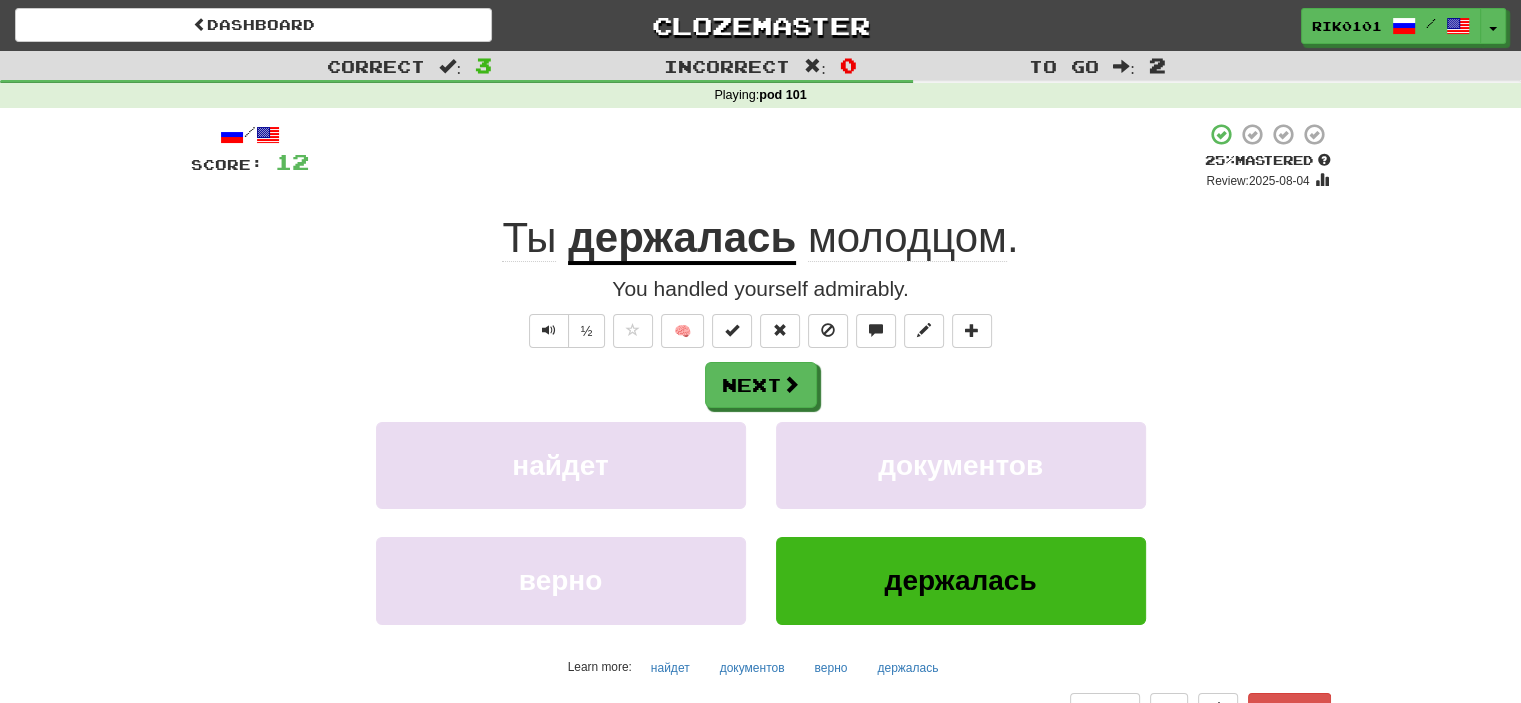 click on "молодцом" at bounding box center (907, 238) 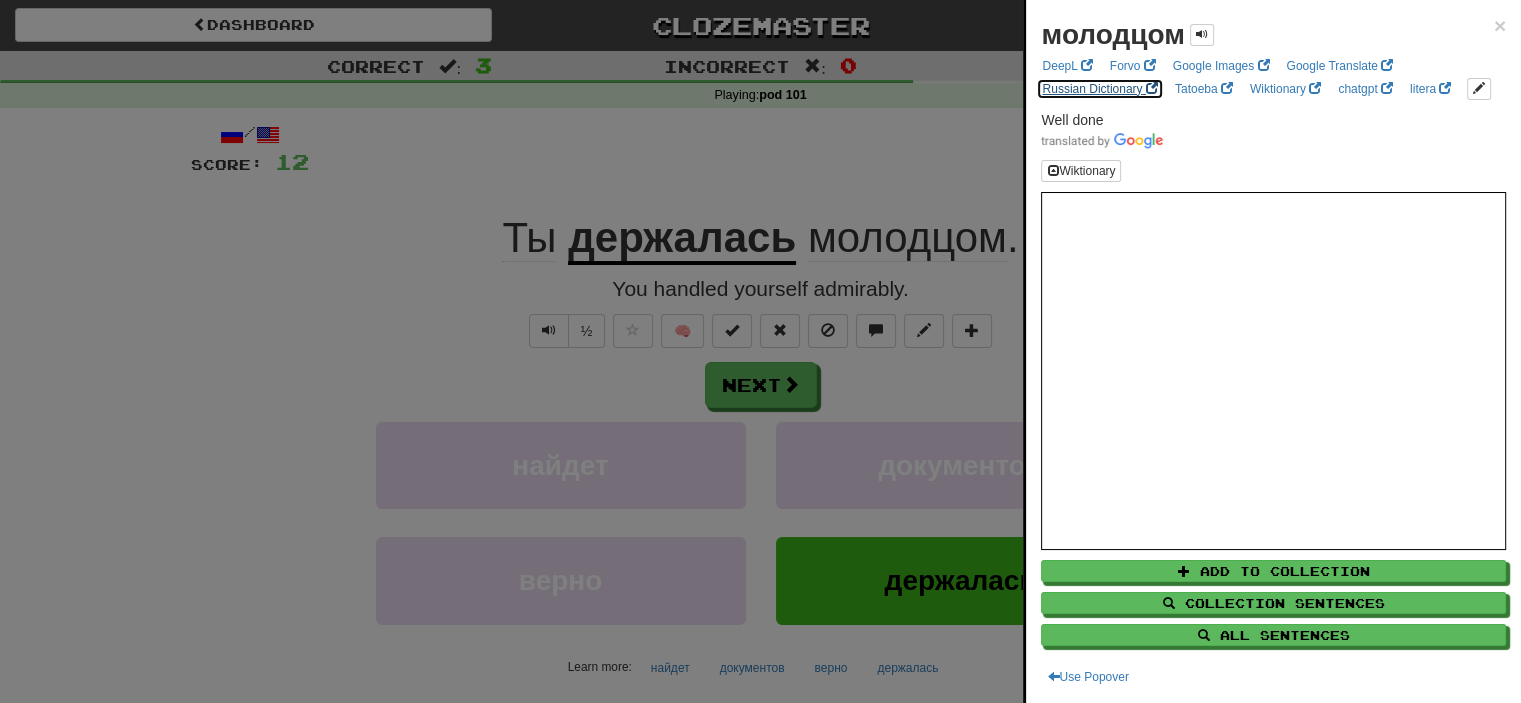 click on "Russian Dictionary" at bounding box center (1099, 89) 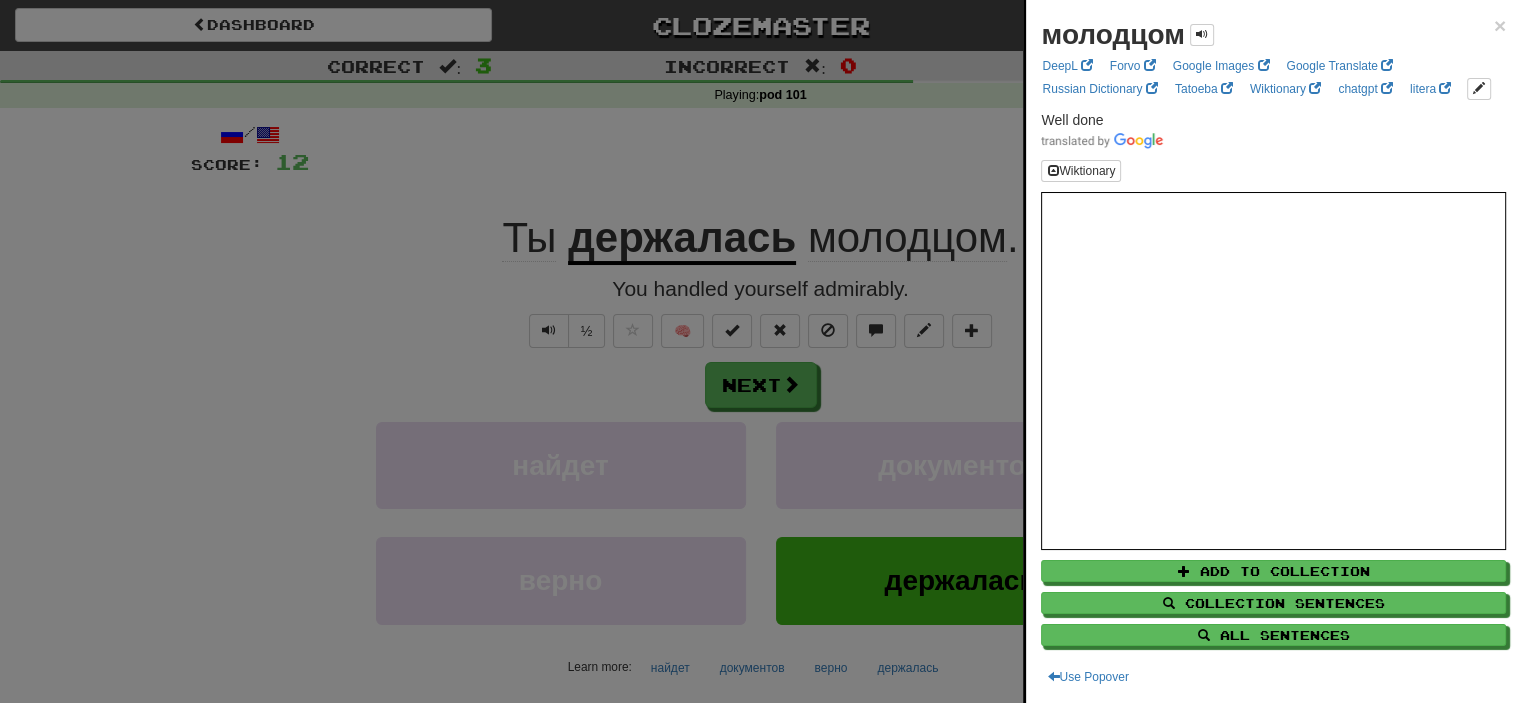 click at bounding box center (760, 351) 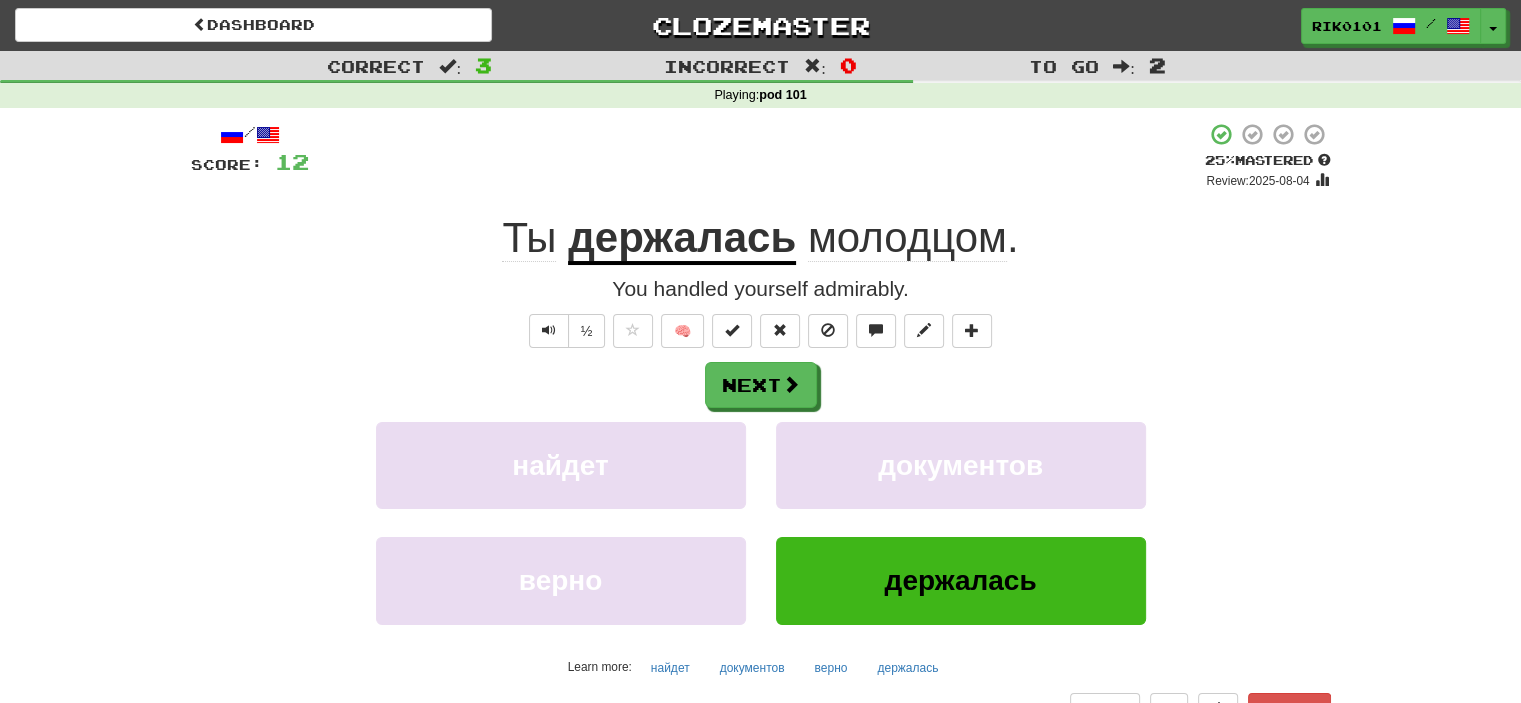 click on "держалась" at bounding box center [682, 239] 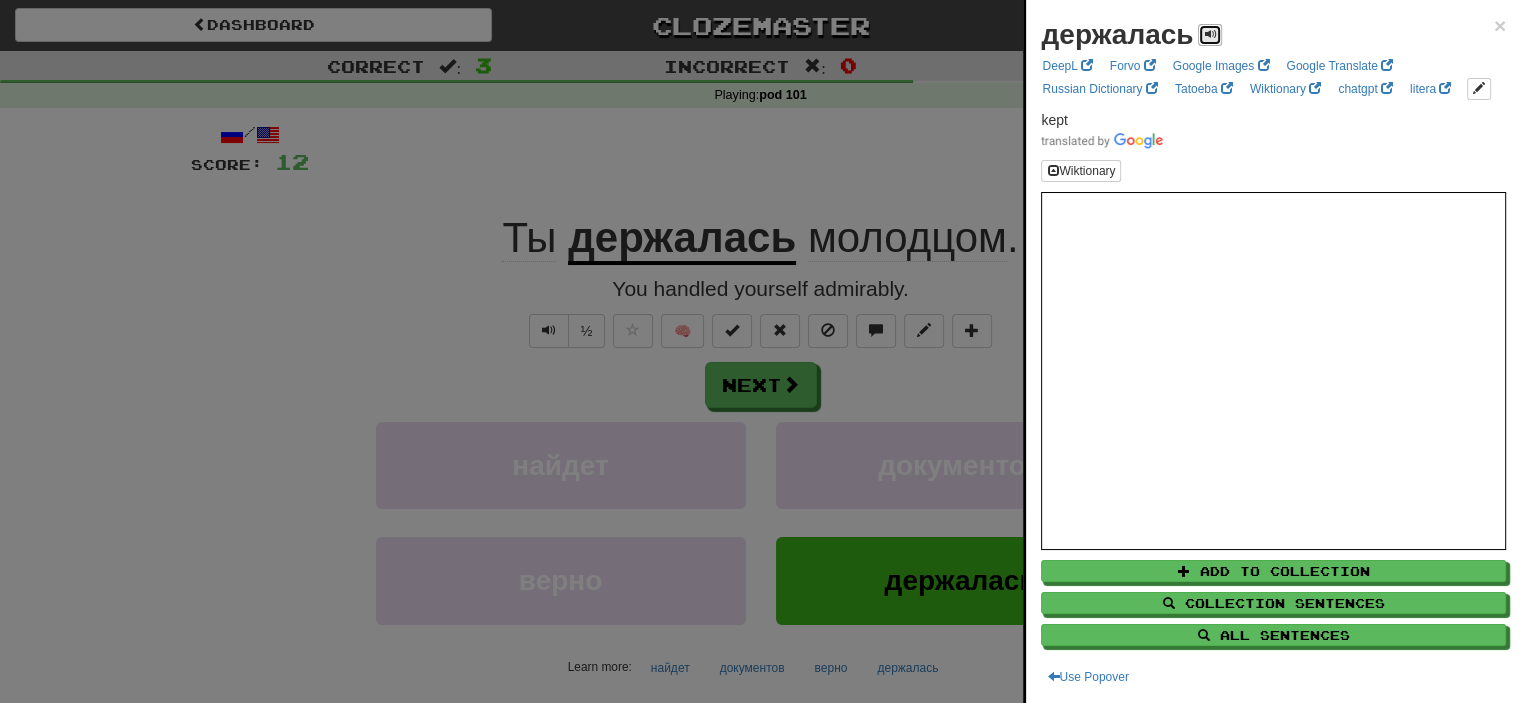 click at bounding box center [1210, 35] 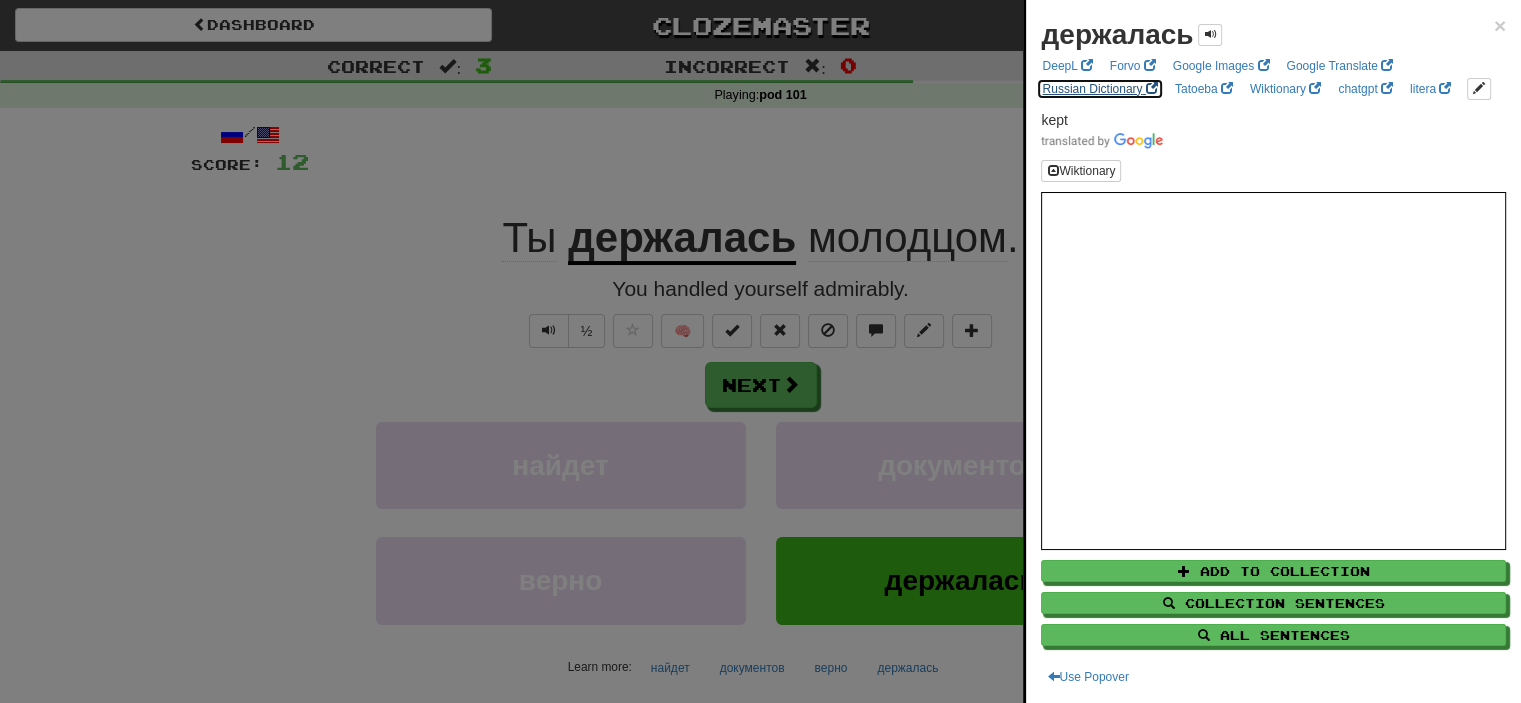 click on "Russian Dictionary" at bounding box center (1099, 89) 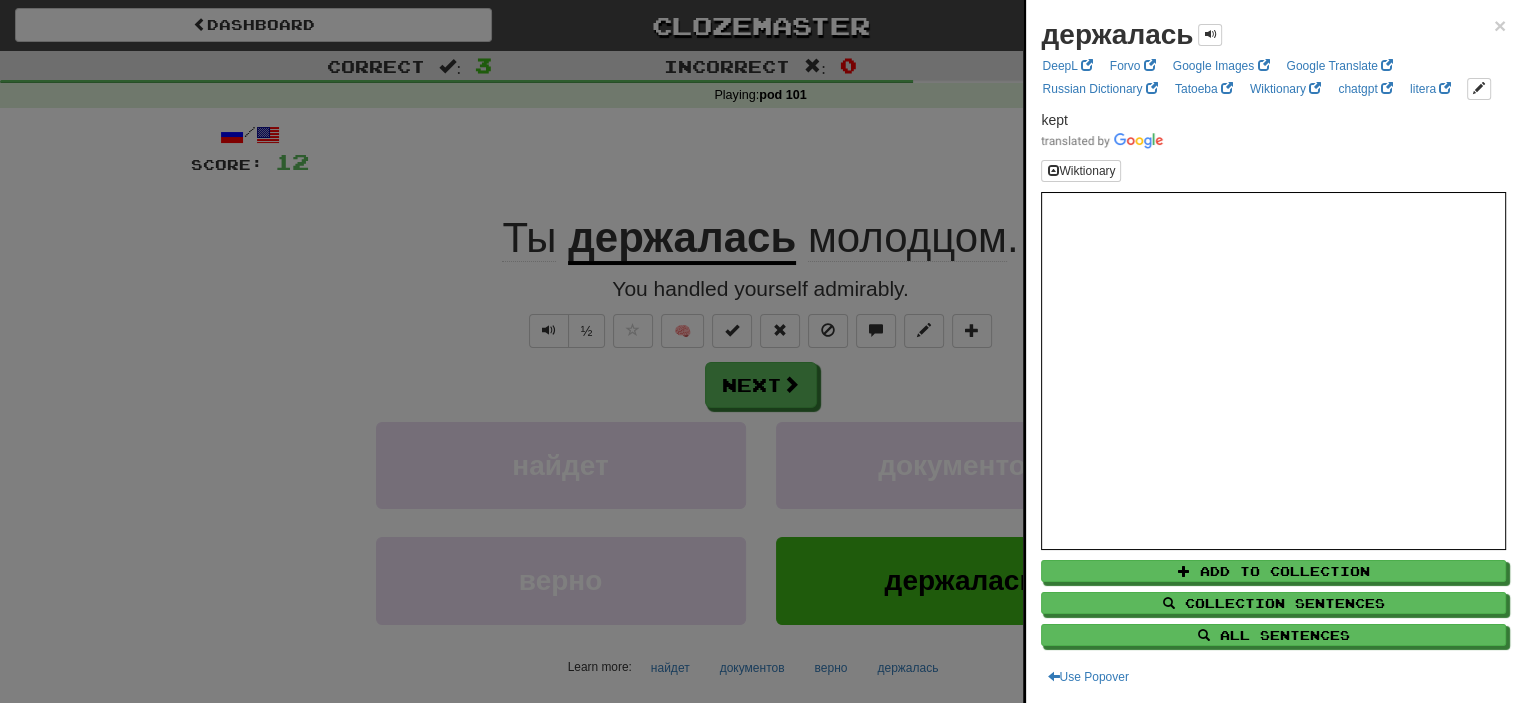 click at bounding box center [760, 351] 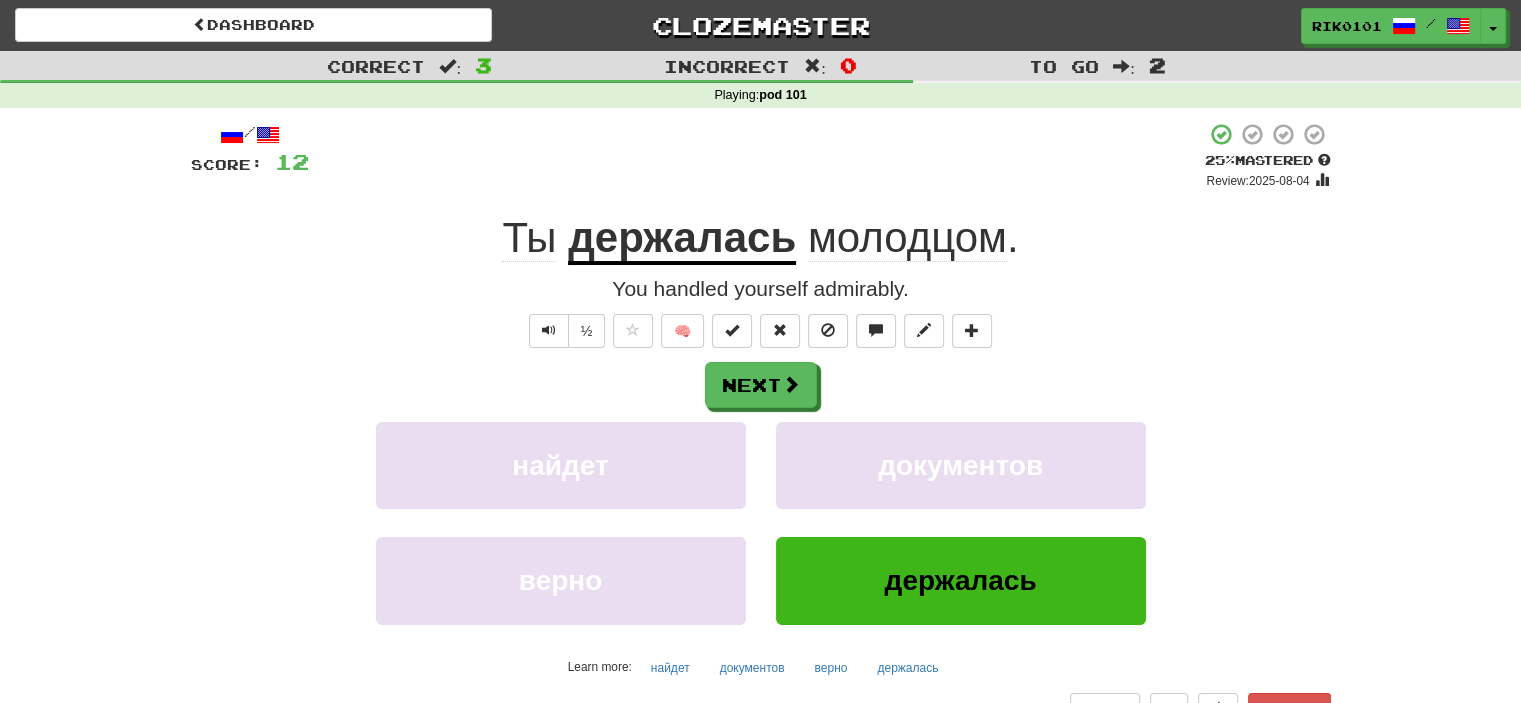 click on "/  Score:   12 + 4 25 %  Mastered Review:  2025-08-04 Ты   держалась   молодцом .  You handled yourself admirably.  ½ 🧠 Next найдет документов верно держалась Learn more: найдет документов верно держалась  Help!  Report" at bounding box center [761, 424] 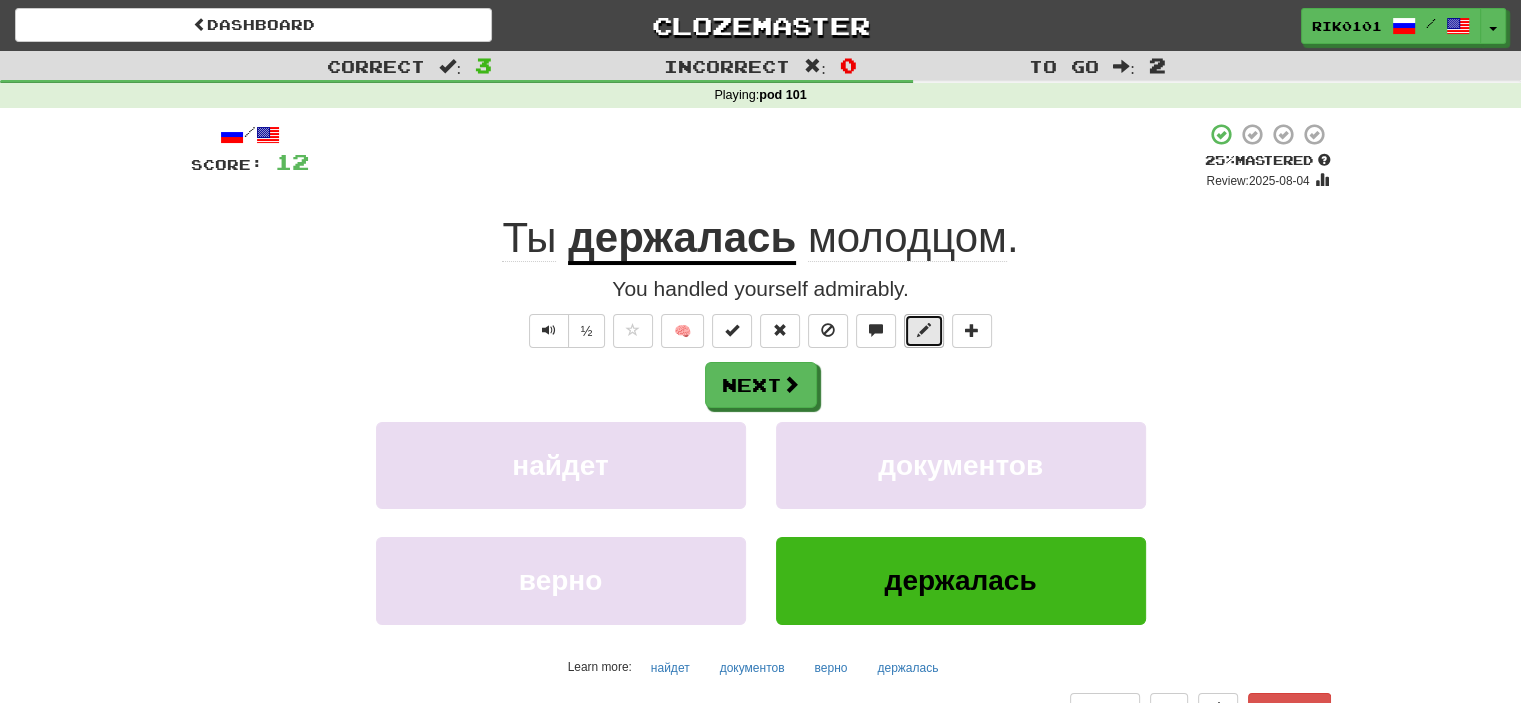 click at bounding box center (924, 330) 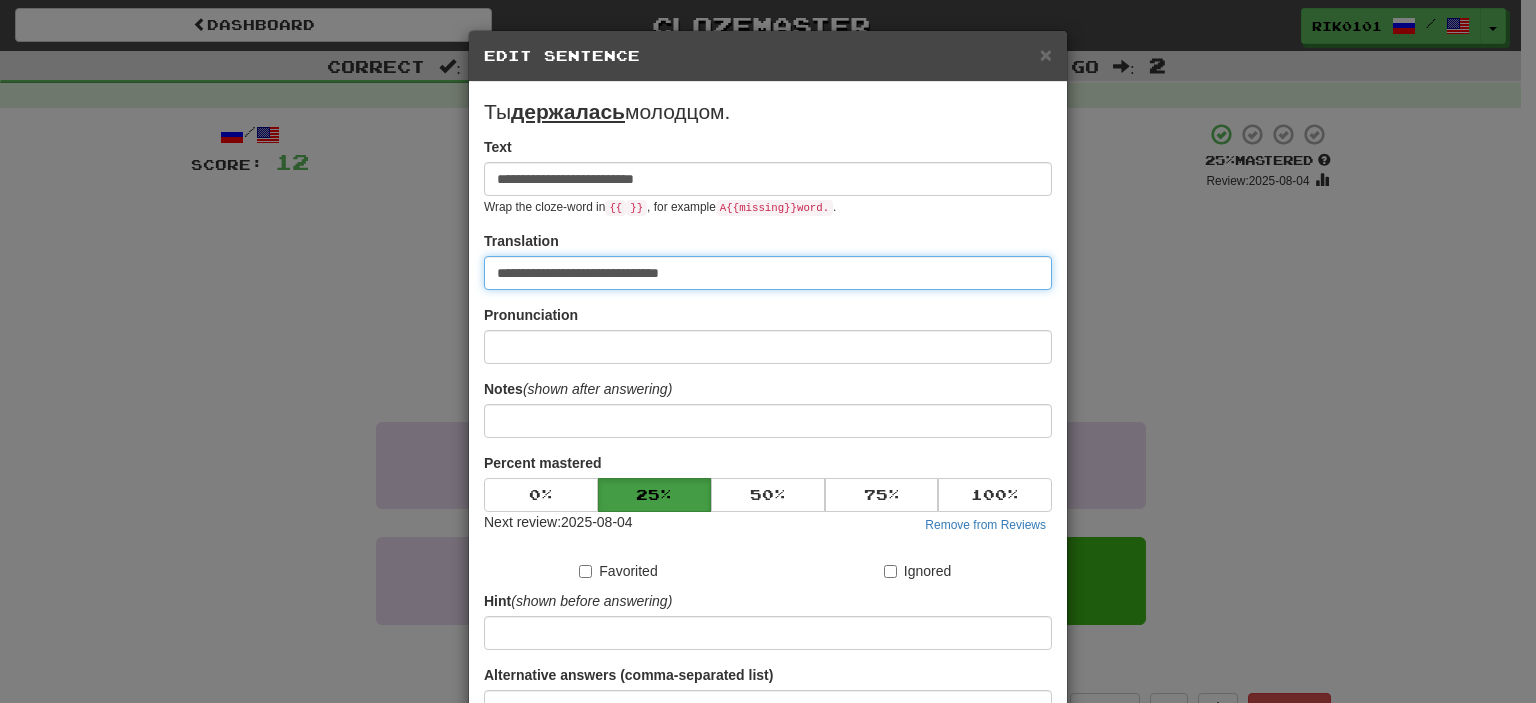 drag, startPoint x: 698, startPoint y: 280, endPoint x: 437, endPoint y: 302, distance: 261.92557 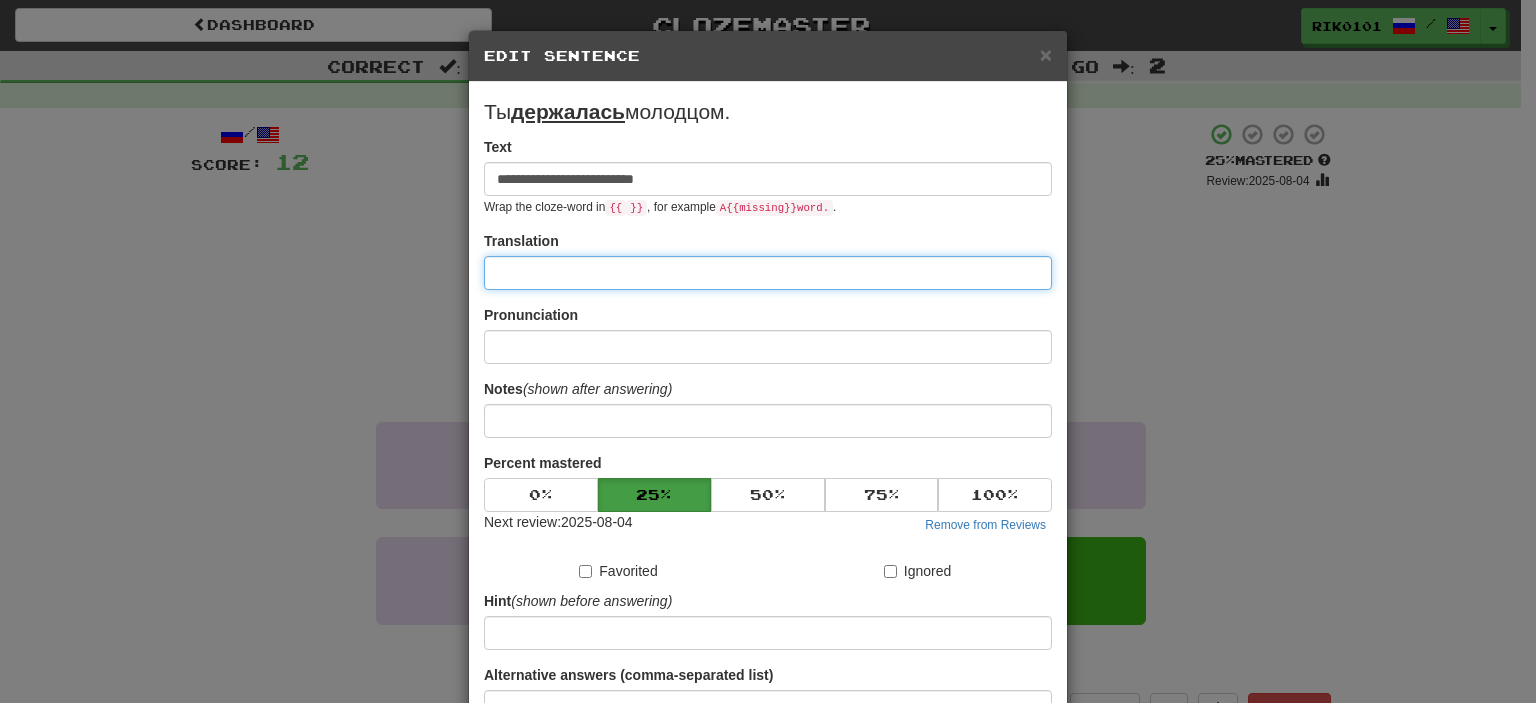 type on "*" 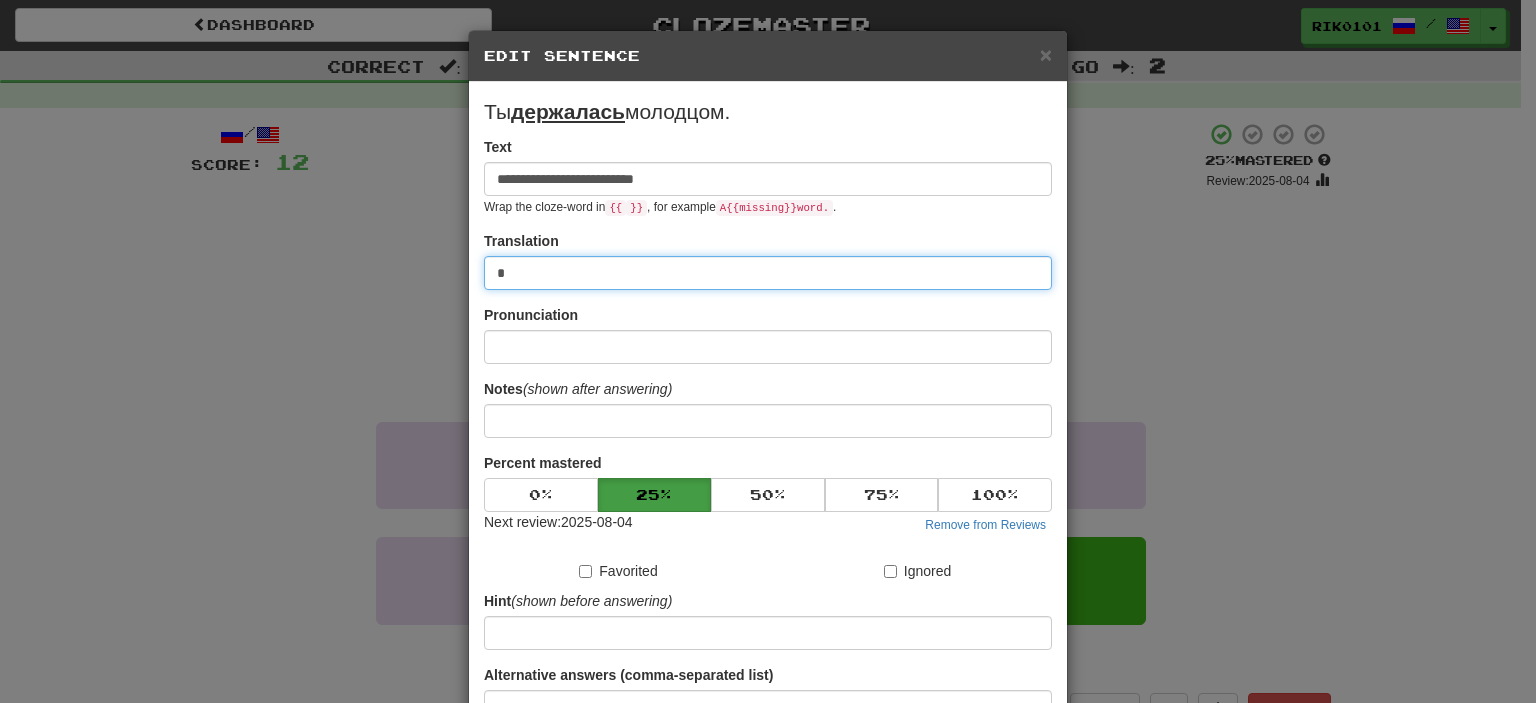 click on "*" at bounding box center (768, 273) 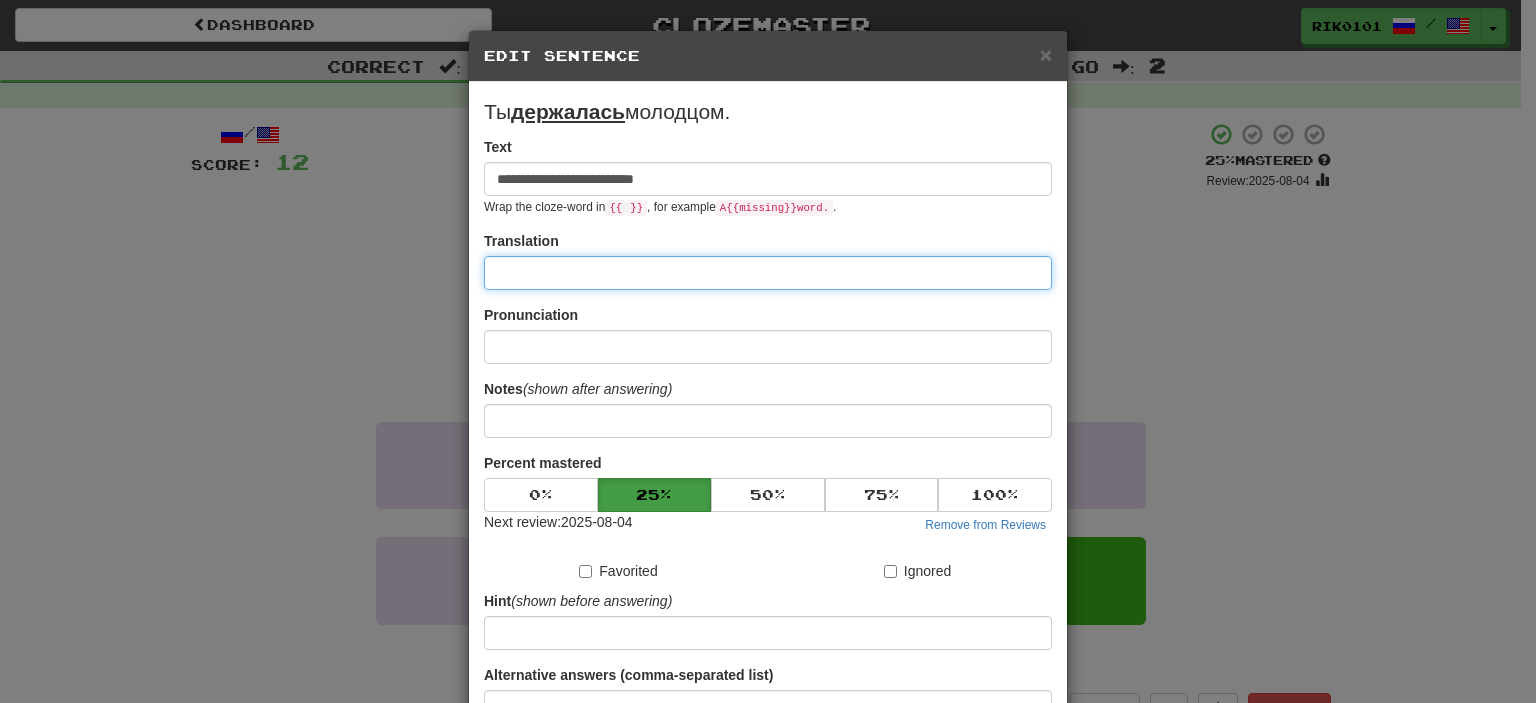 paste on "**********" 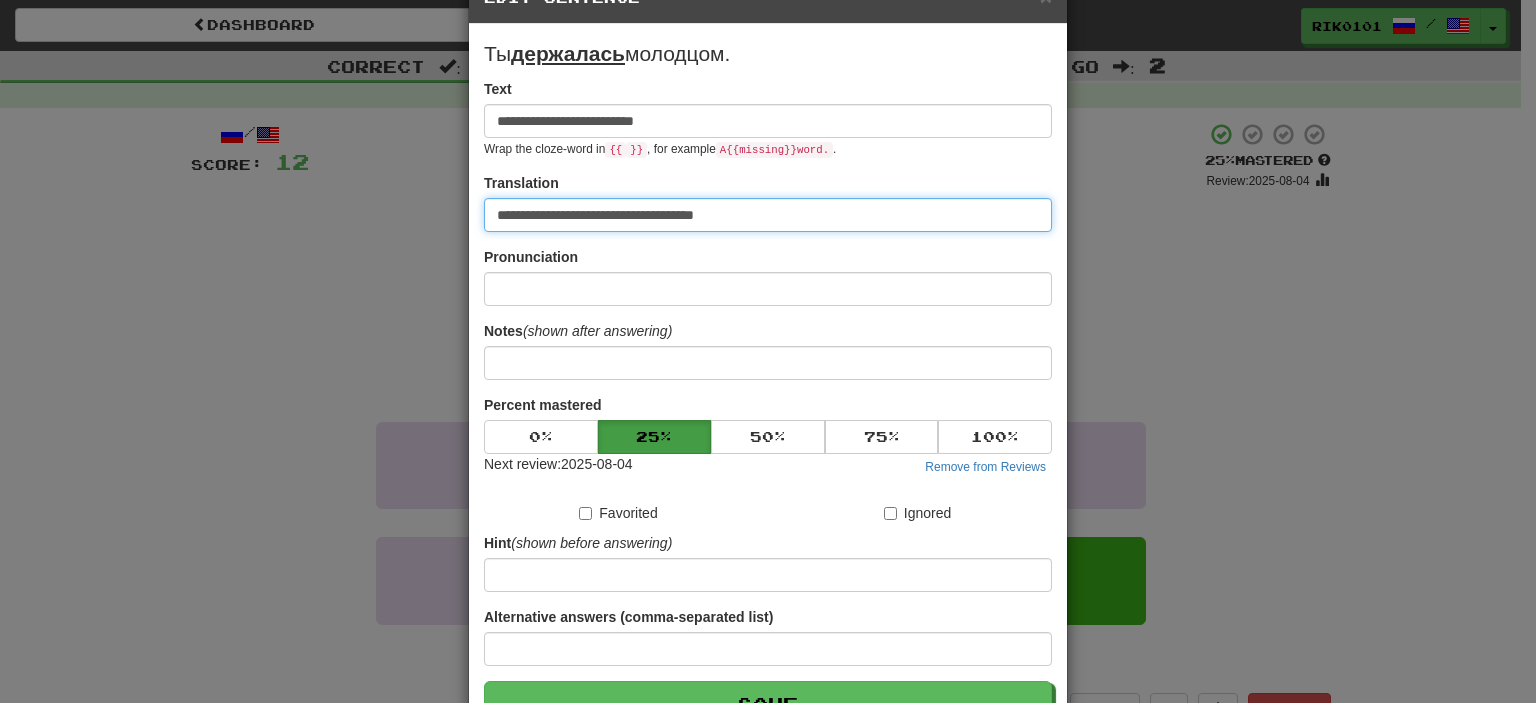 scroll, scrollTop: 60, scrollLeft: 0, axis: vertical 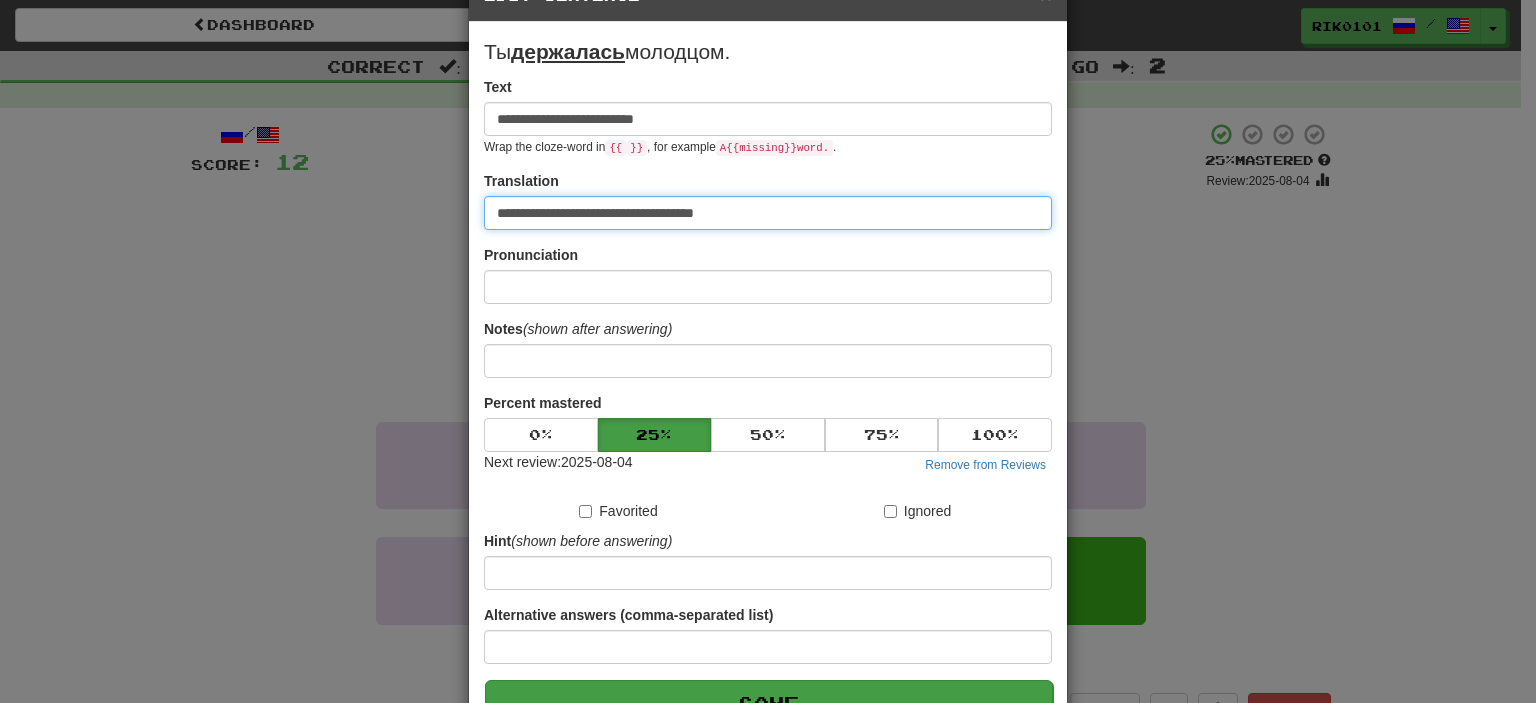 type on "**********" 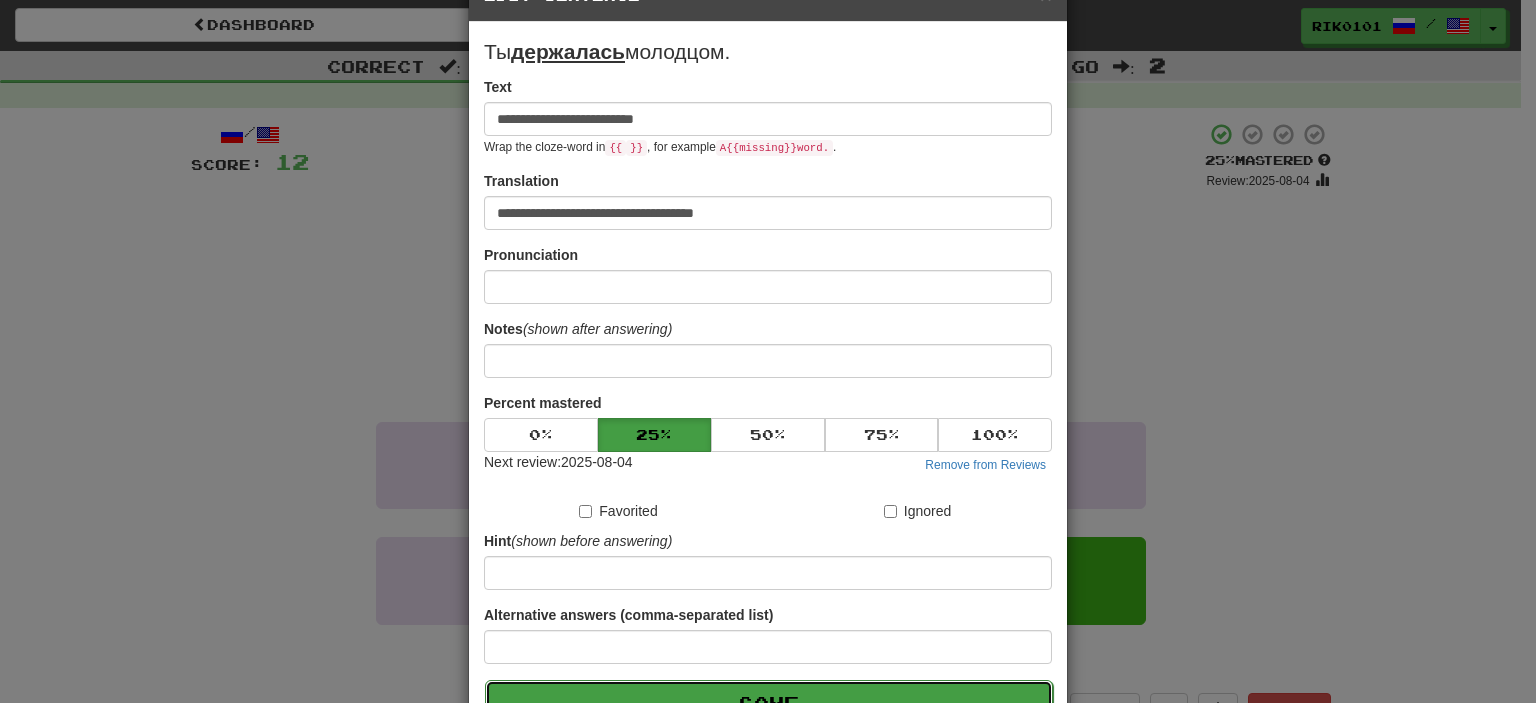 click on "Save" at bounding box center [769, 703] 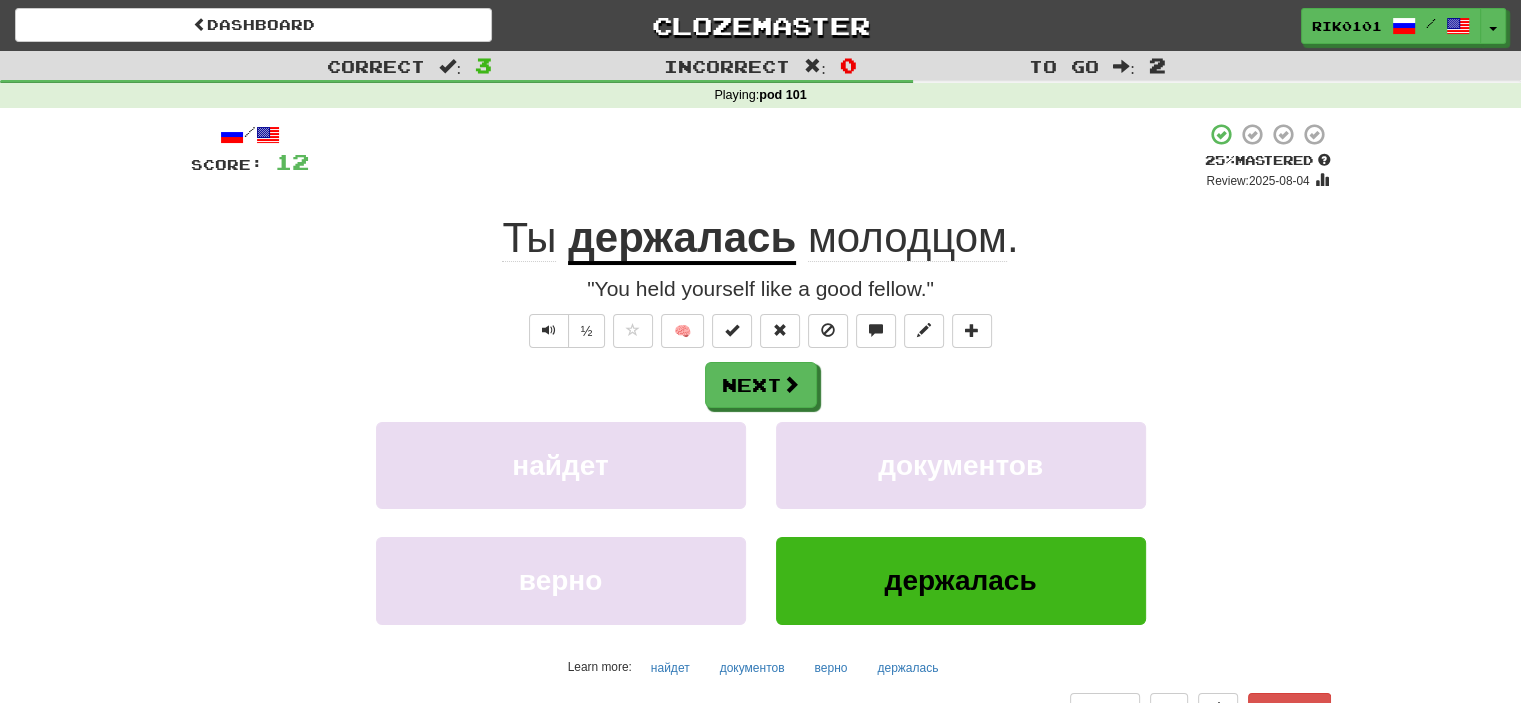 click on "Playing :  pod 101" at bounding box center [760, 96] 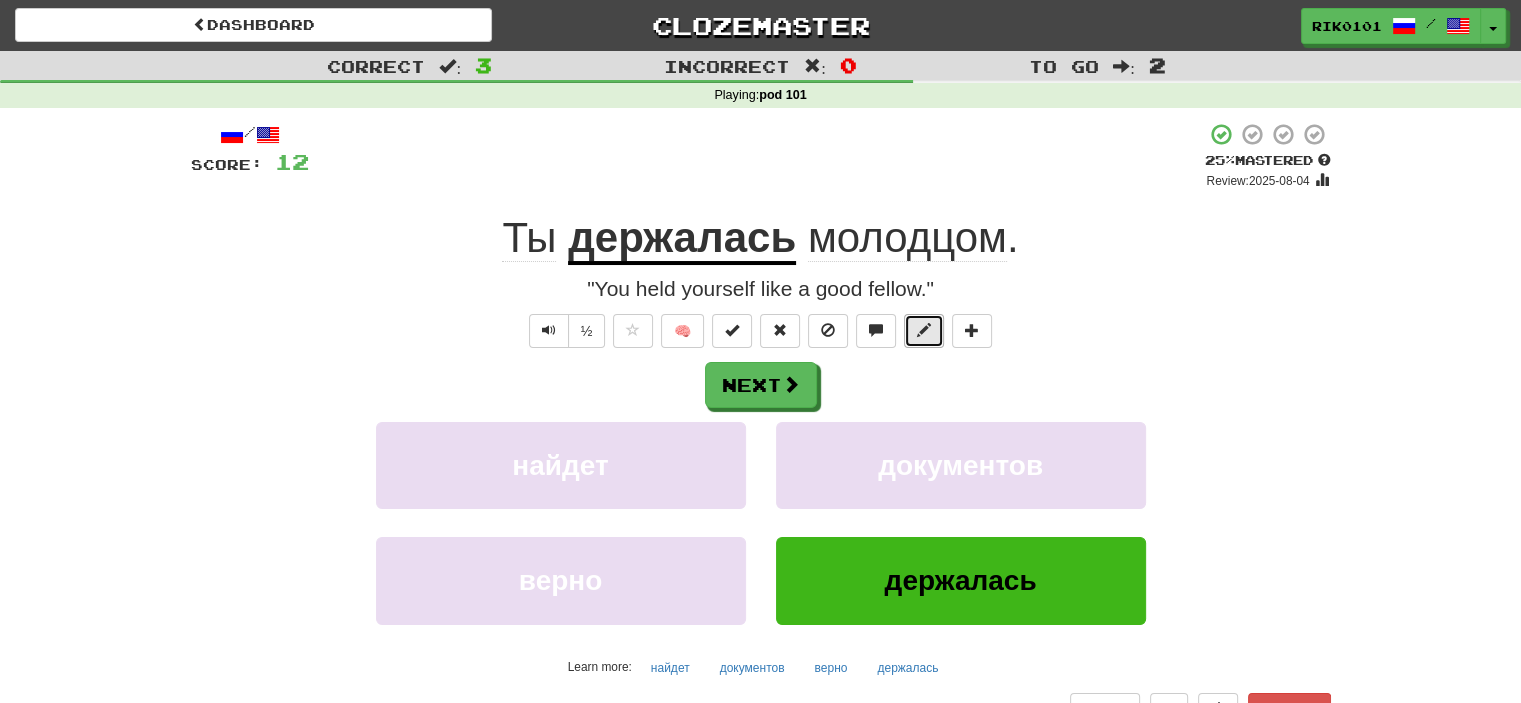 click at bounding box center [924, 330] 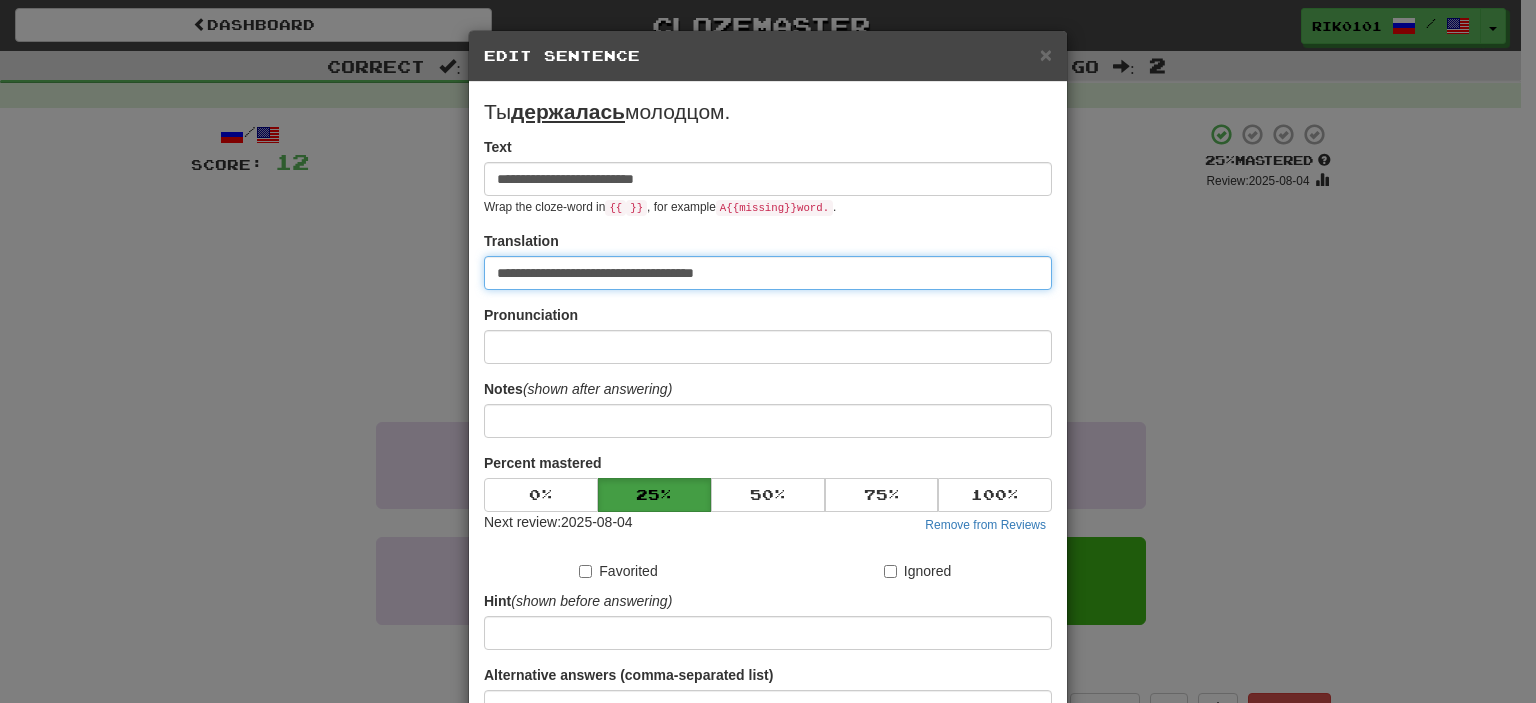 click on "**********" at bounding box center [768, 273] 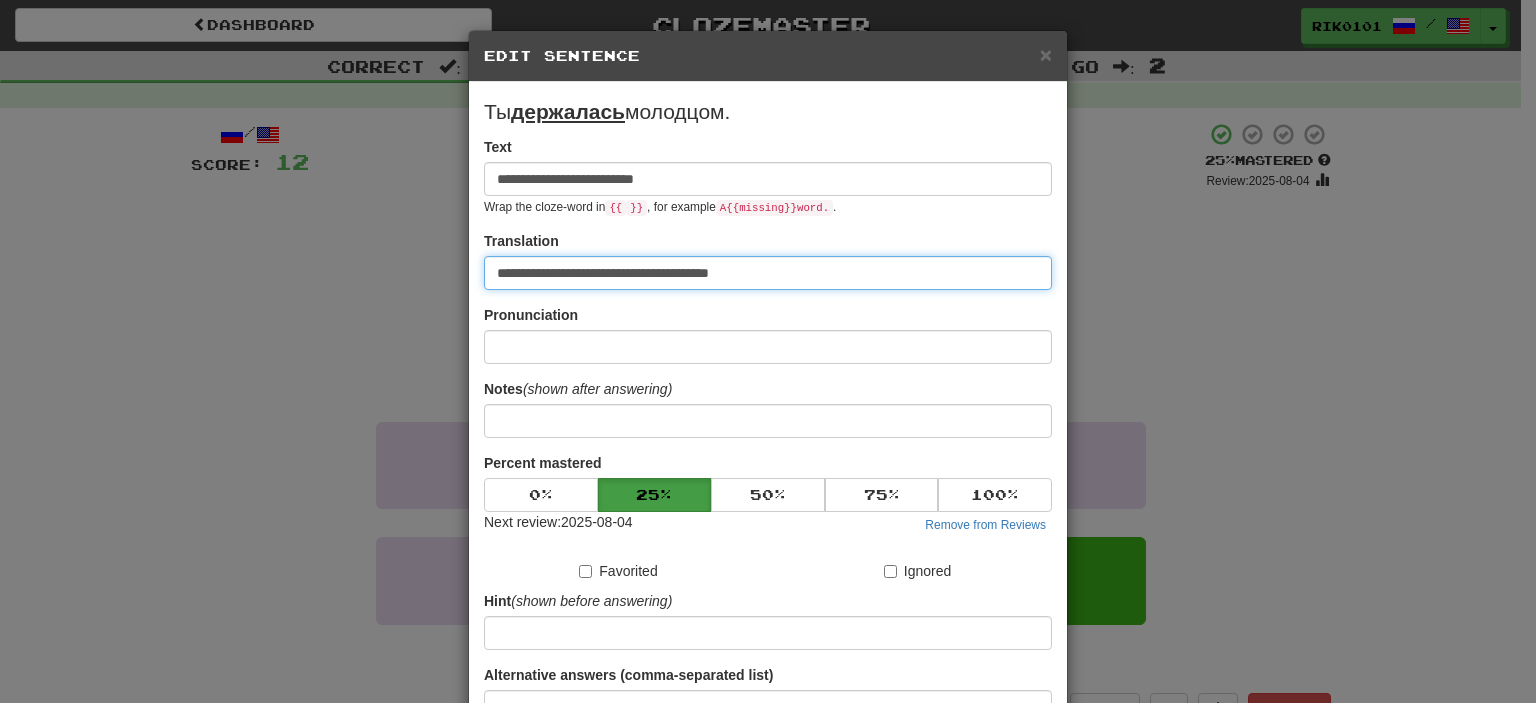 paste on "**********" 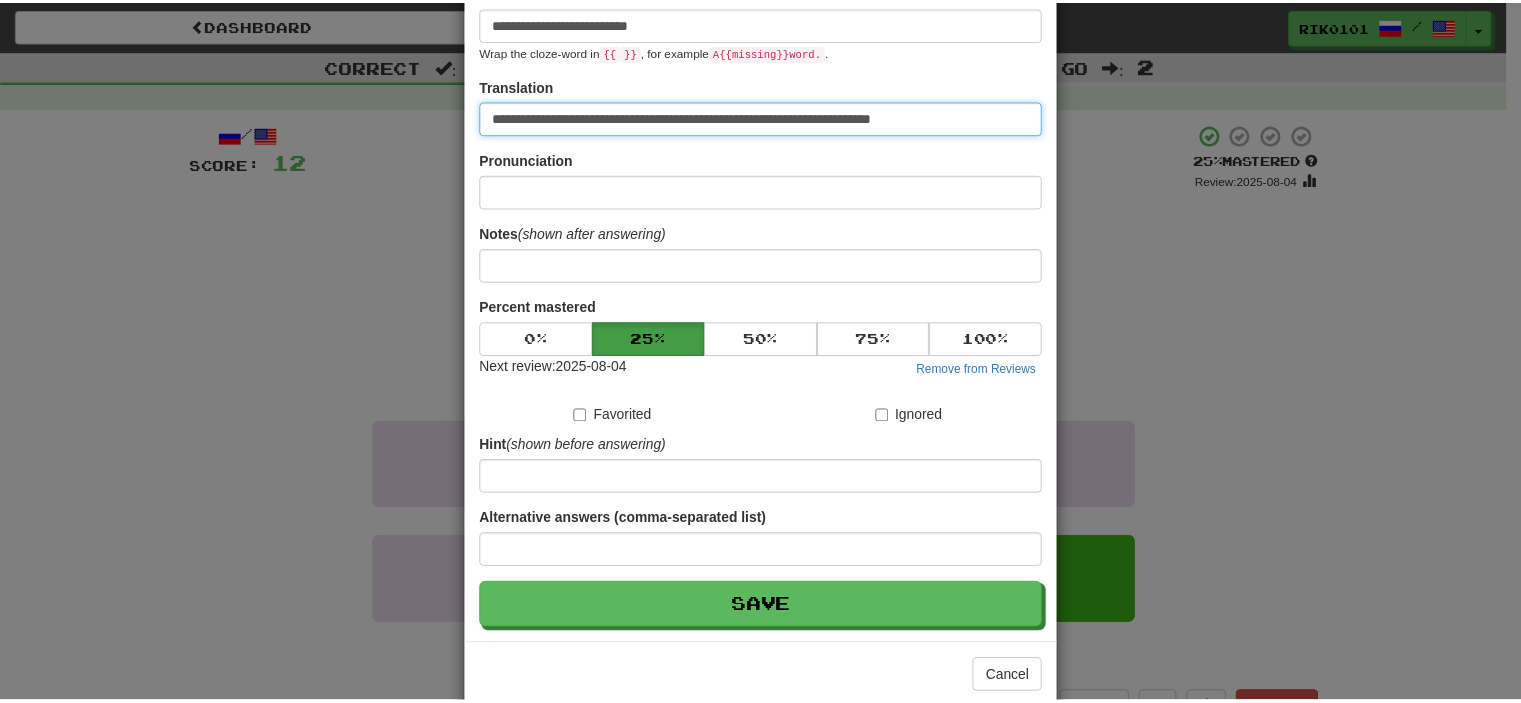 scroll, scrollTop: 164, scrollLeft: 0, axis: vertical 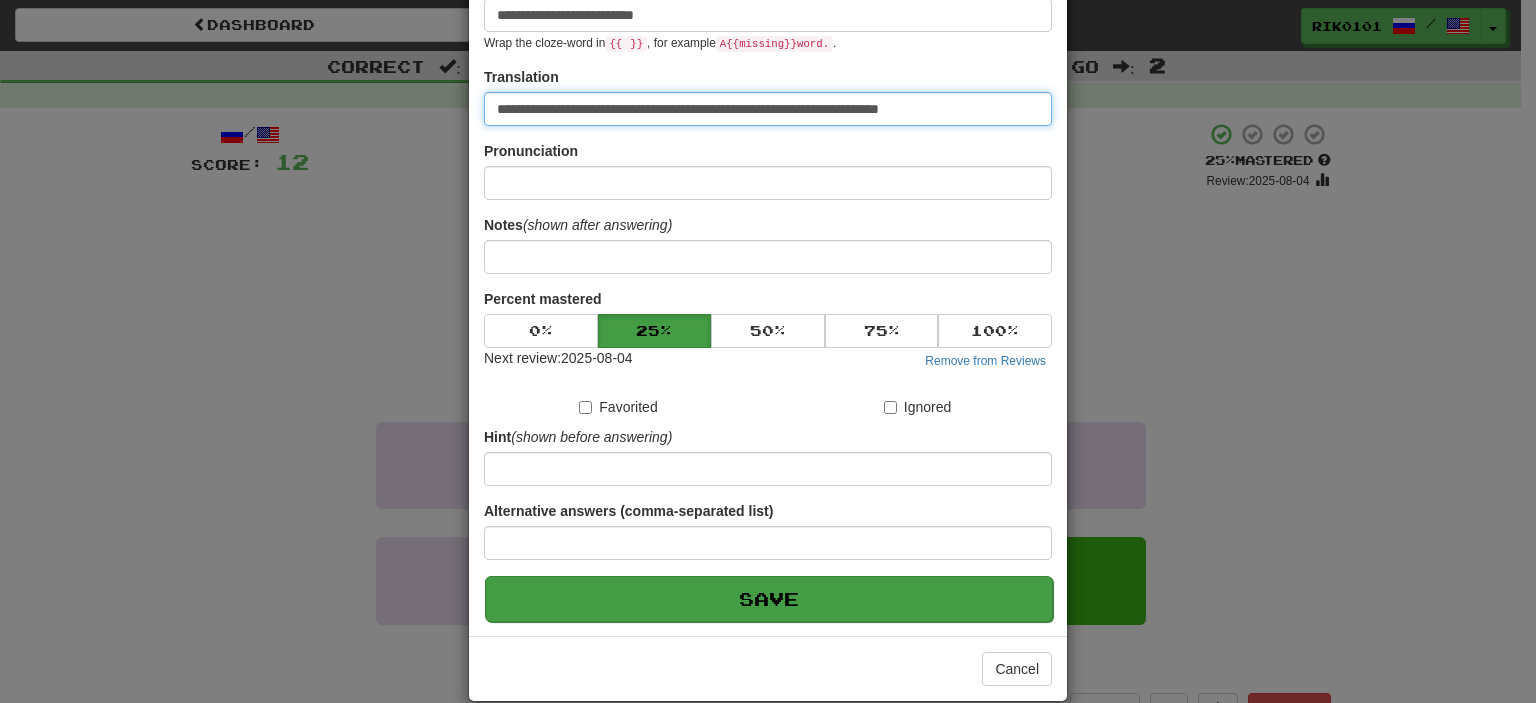 type on "**********" 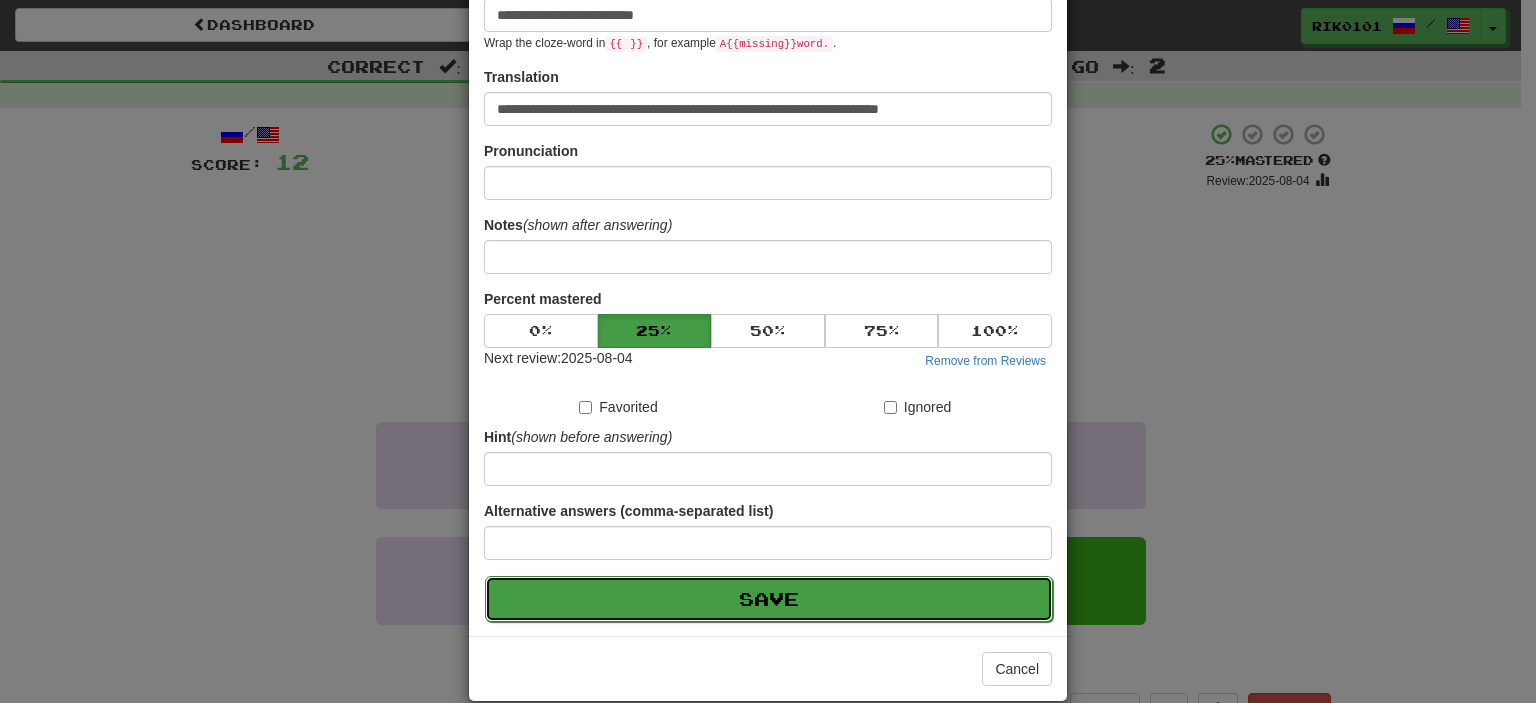 click on "Save" at bounding box center [769, 599] 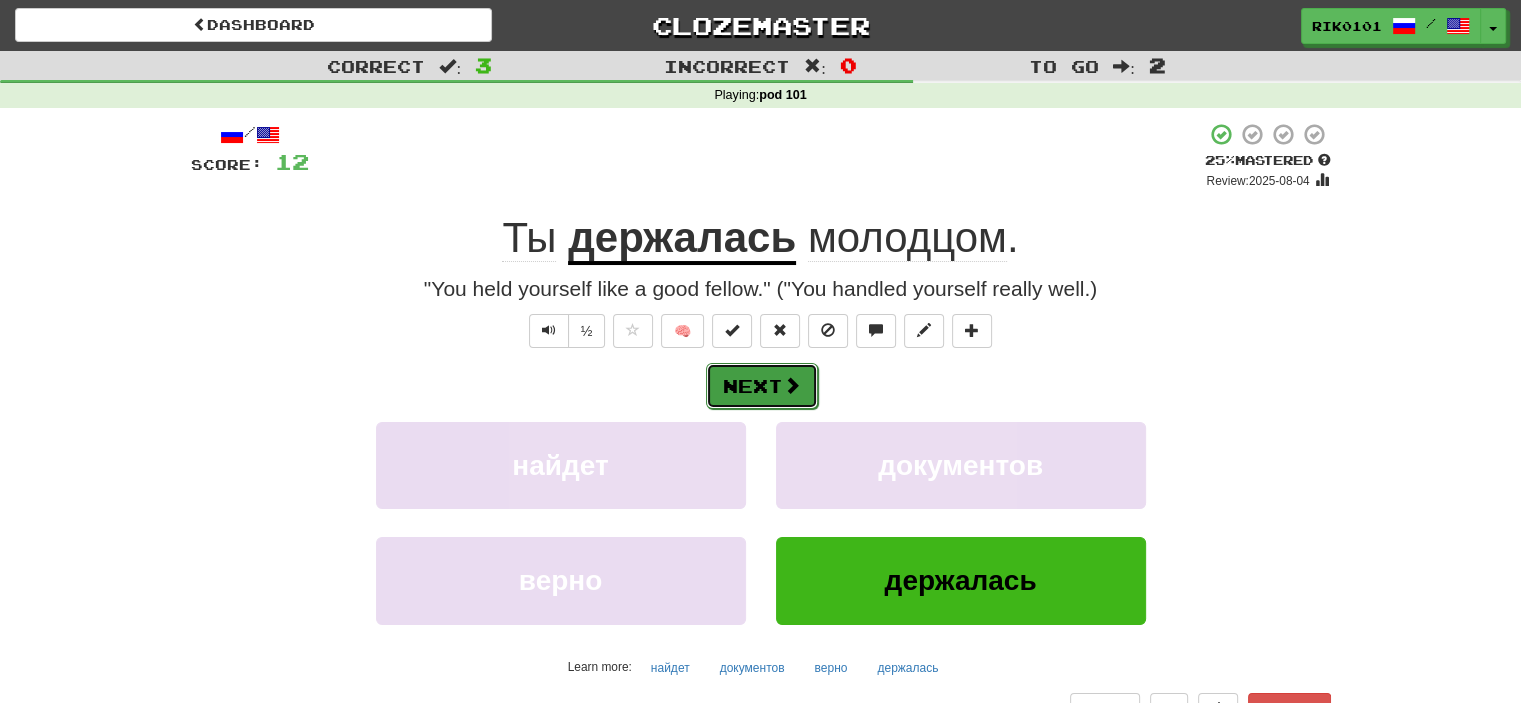 click on "Next" at bounding box center (762, 386) 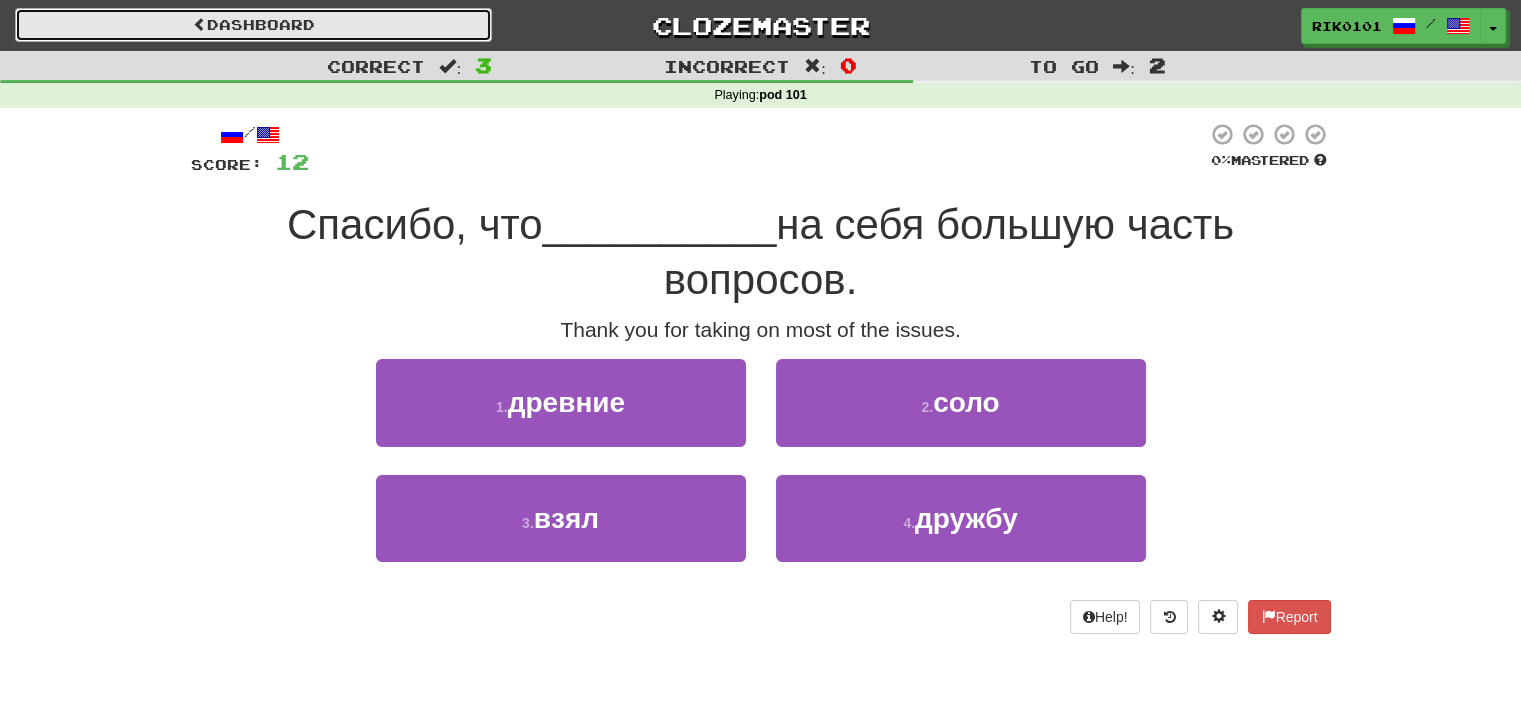 click on "Dashboard" at bounding box center [253, 25] 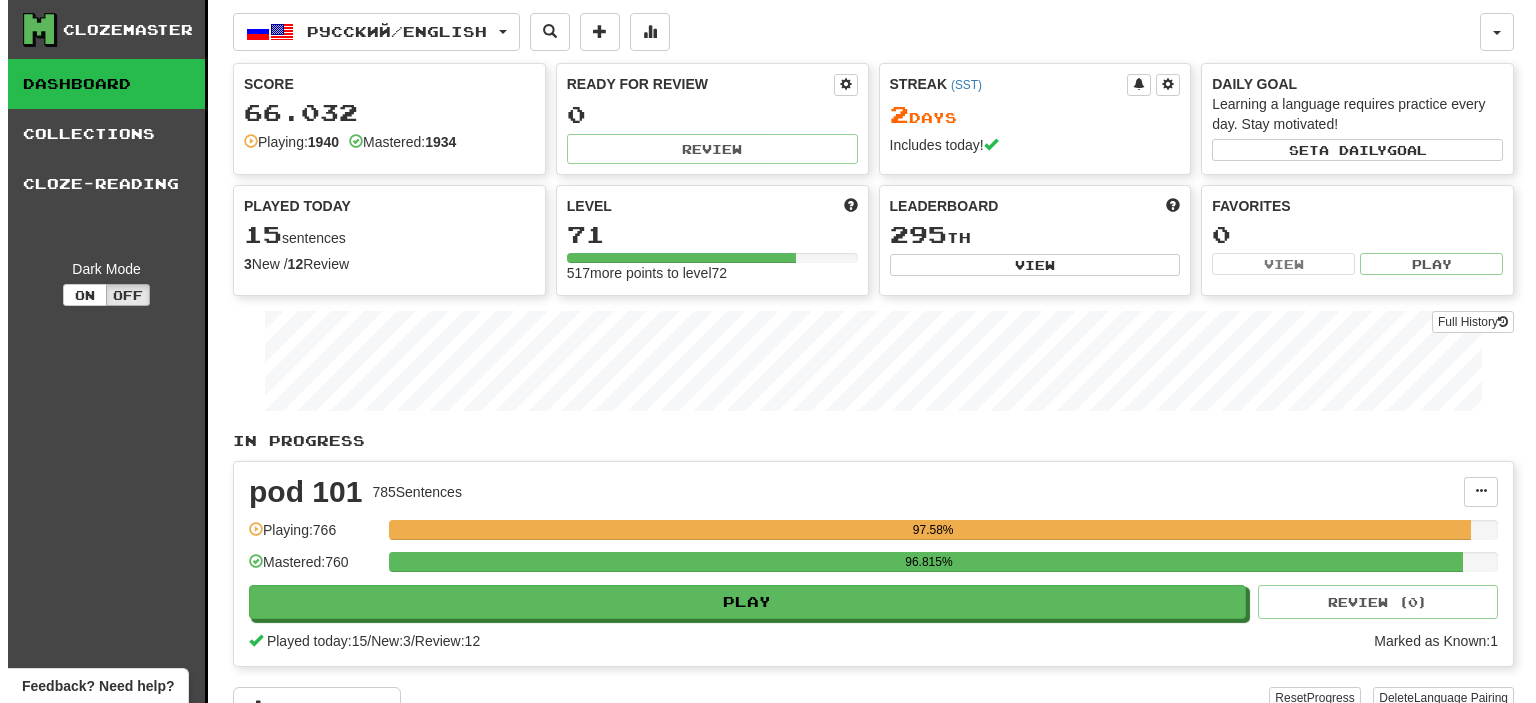 scroll, scrollTop: 0, scrollLeft: 0, axis: both 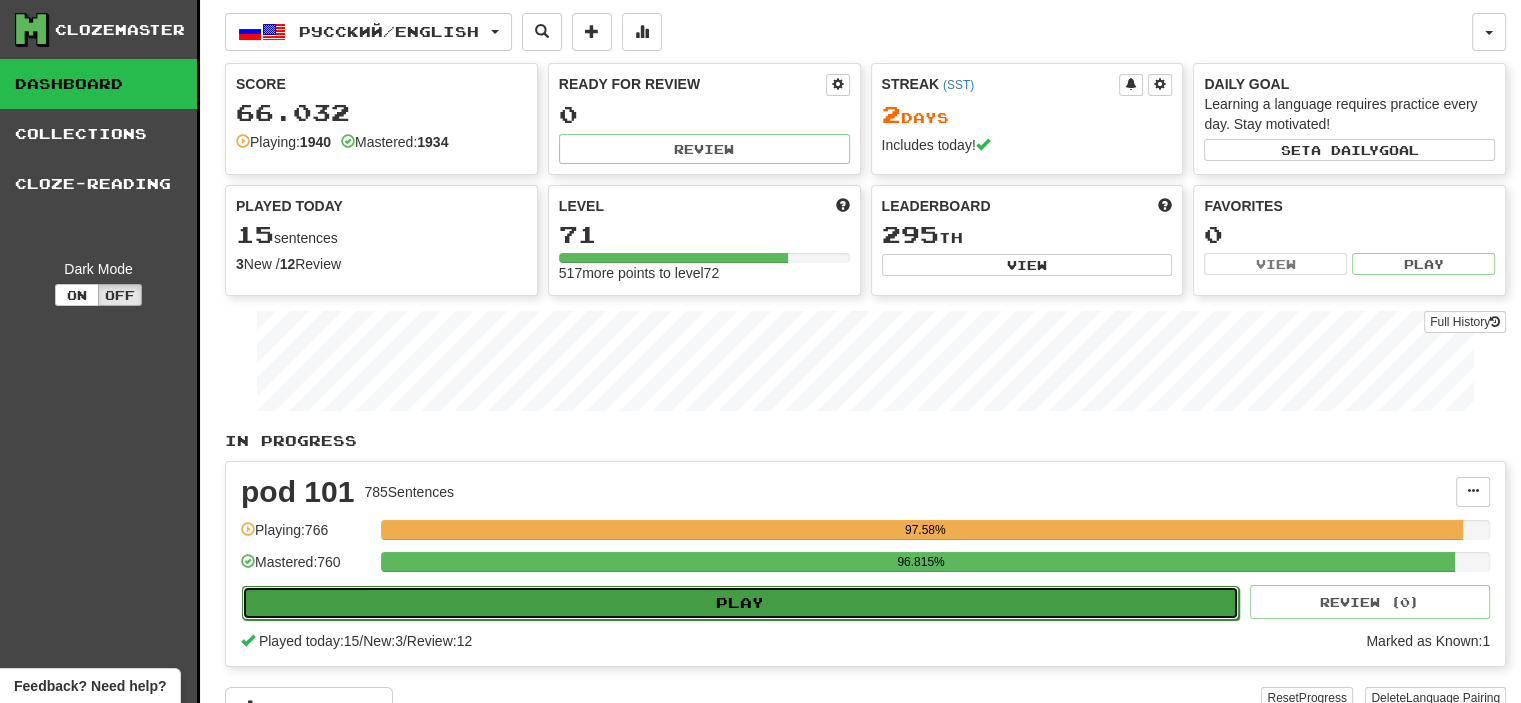 click on "Play" at bounding box center (740, 603) 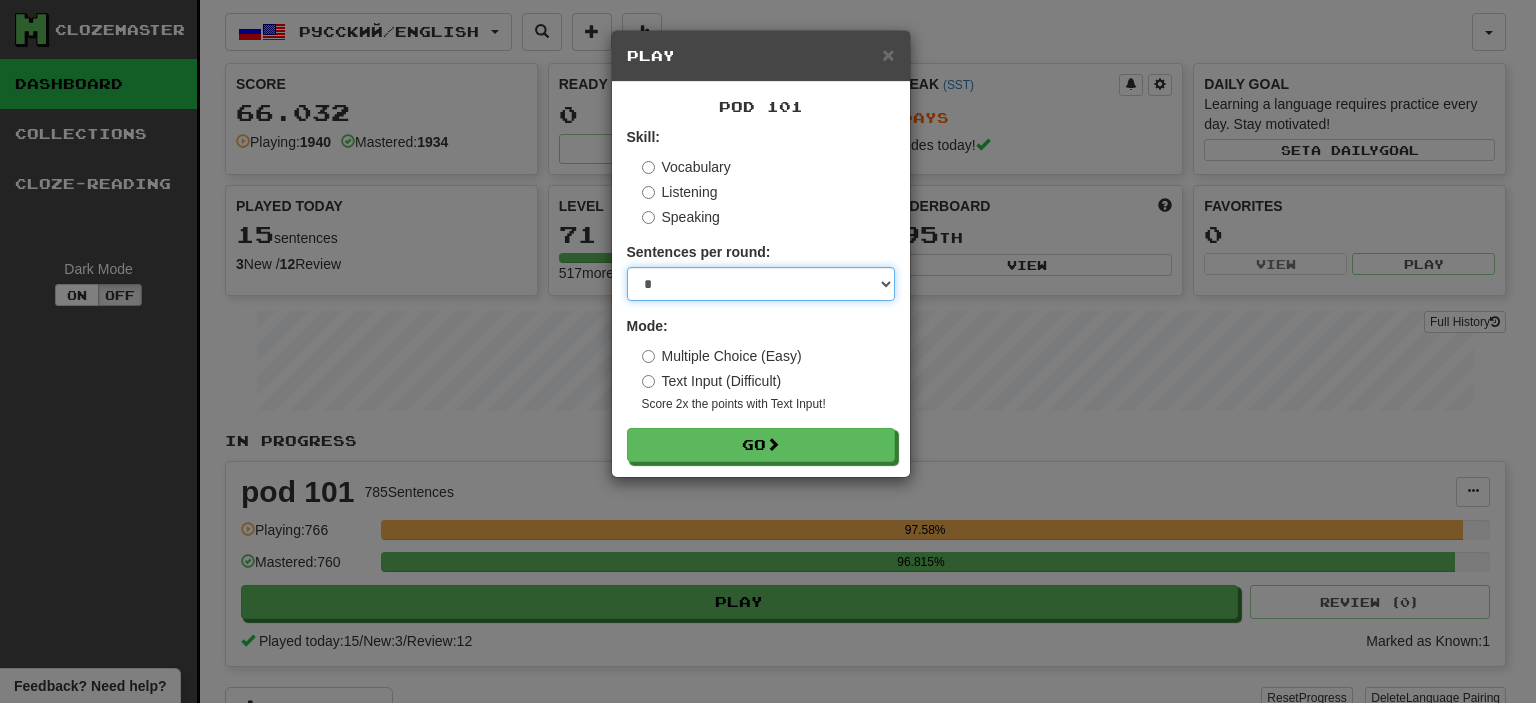 click on "* ** ** ** ** ** *** ********" at bounding box center [761, 284] 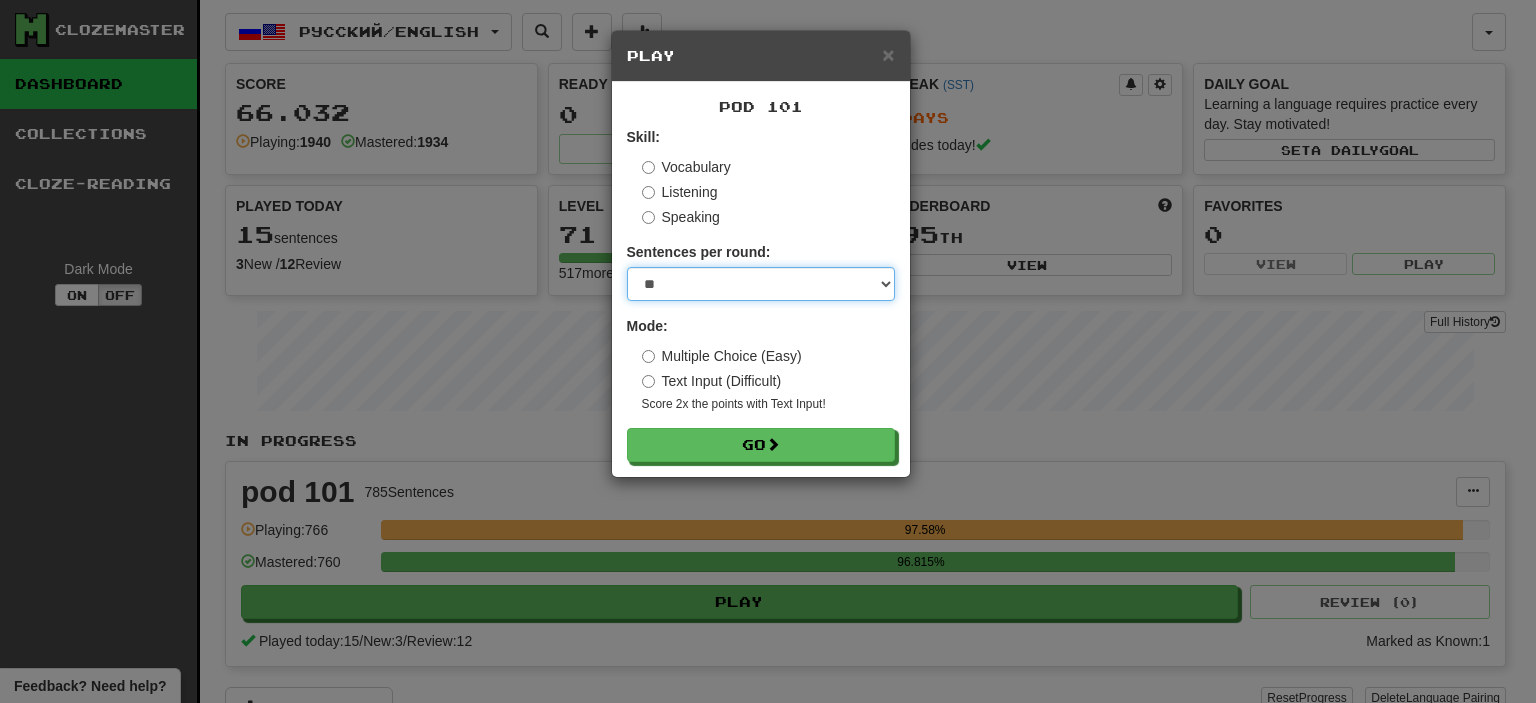 click on "* ** ** ** ** ** *** ********" at bounding box center (761, 284) 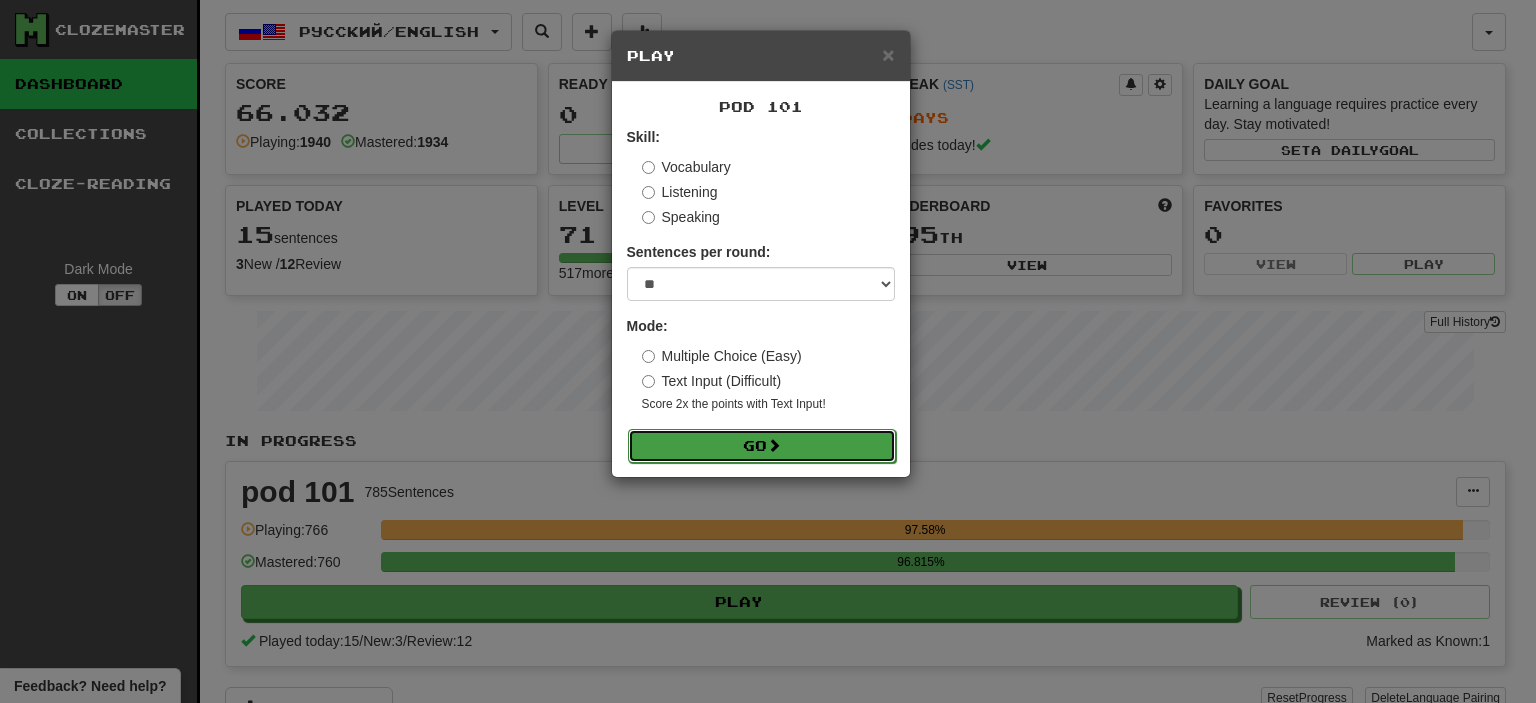 click on "Go" at bounding box center (762, 446) 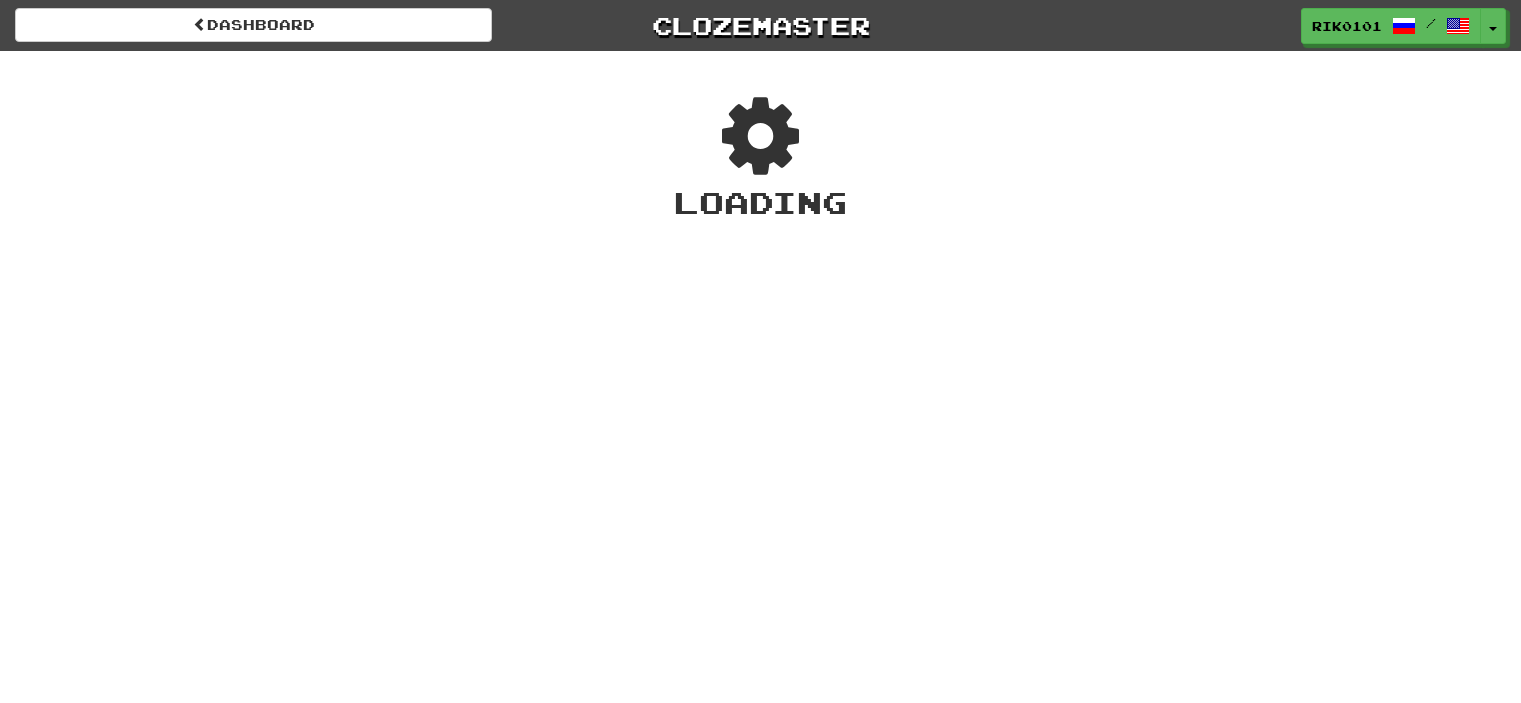 scroll, scrollTop: 0, scrollLeft: 0, axis: both 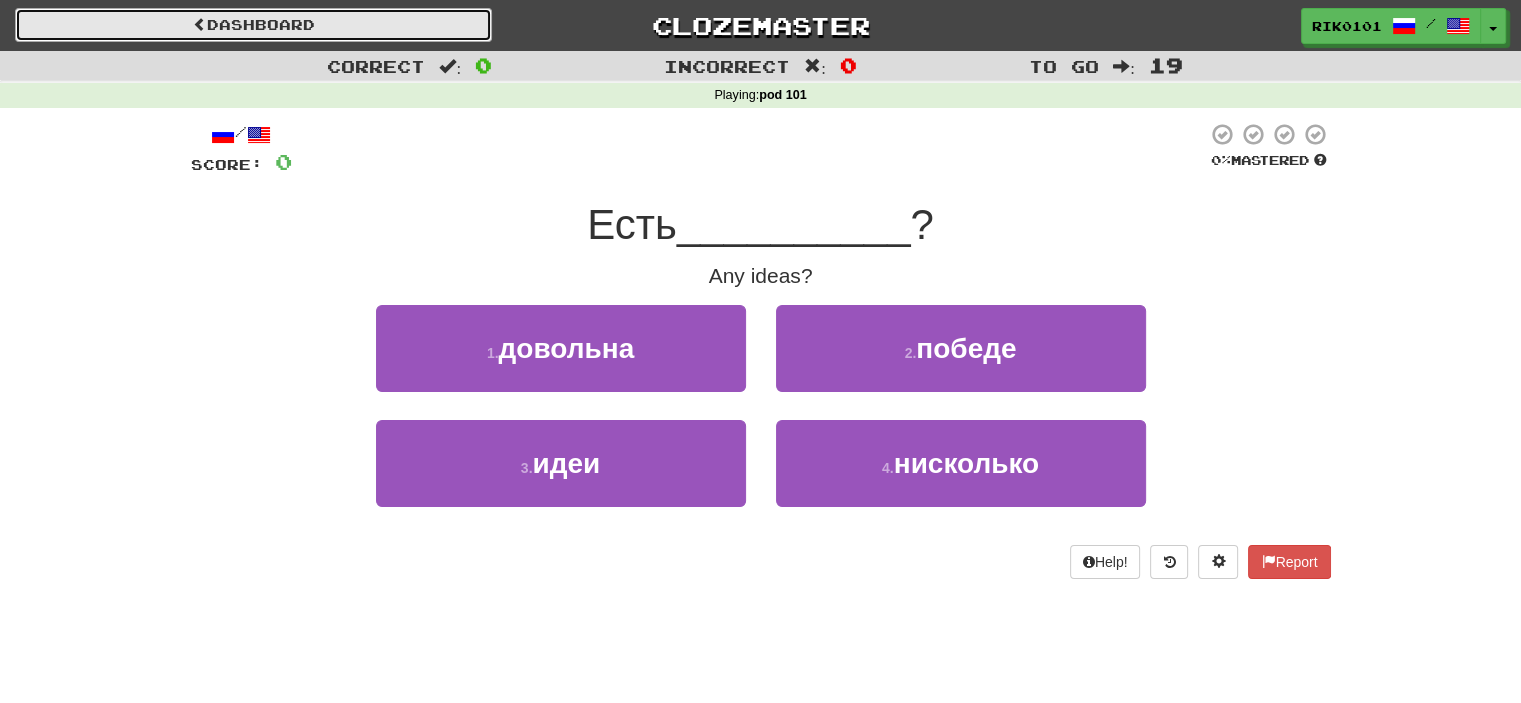 click on "Dashboard" at bounding box center (253, 25) 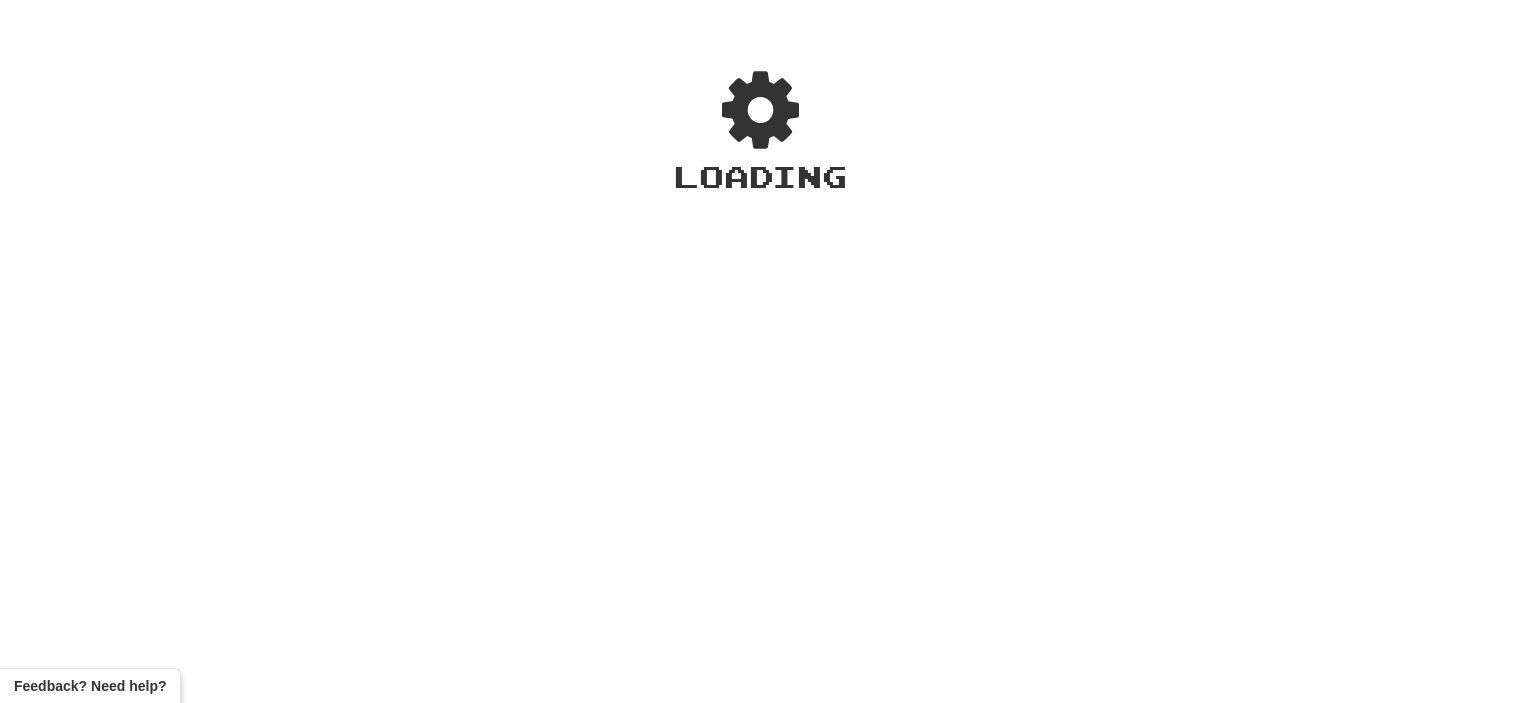 scroll, scrollTop: 0, scrollLeft: 0, axis: both 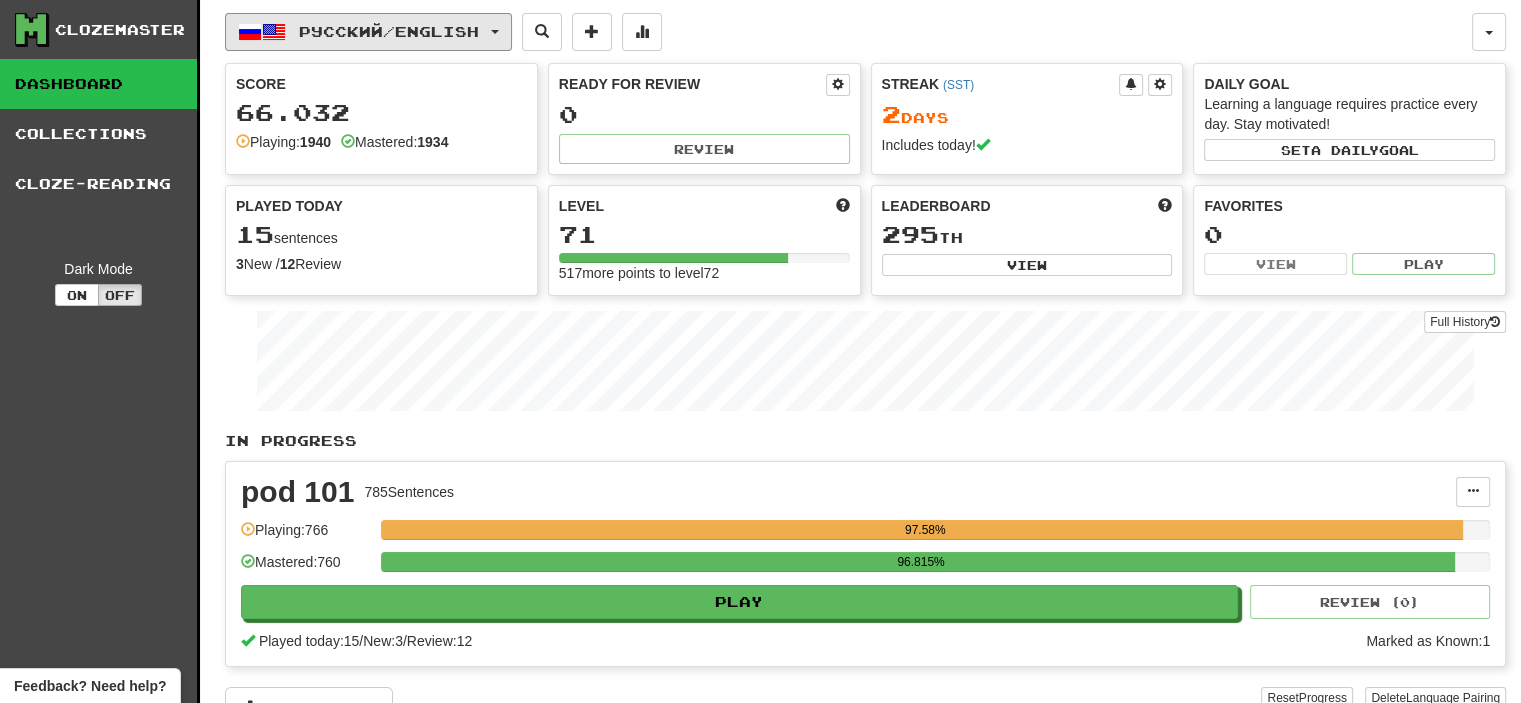 click on "Русский  /  English" at bounding box center (368, 32) 